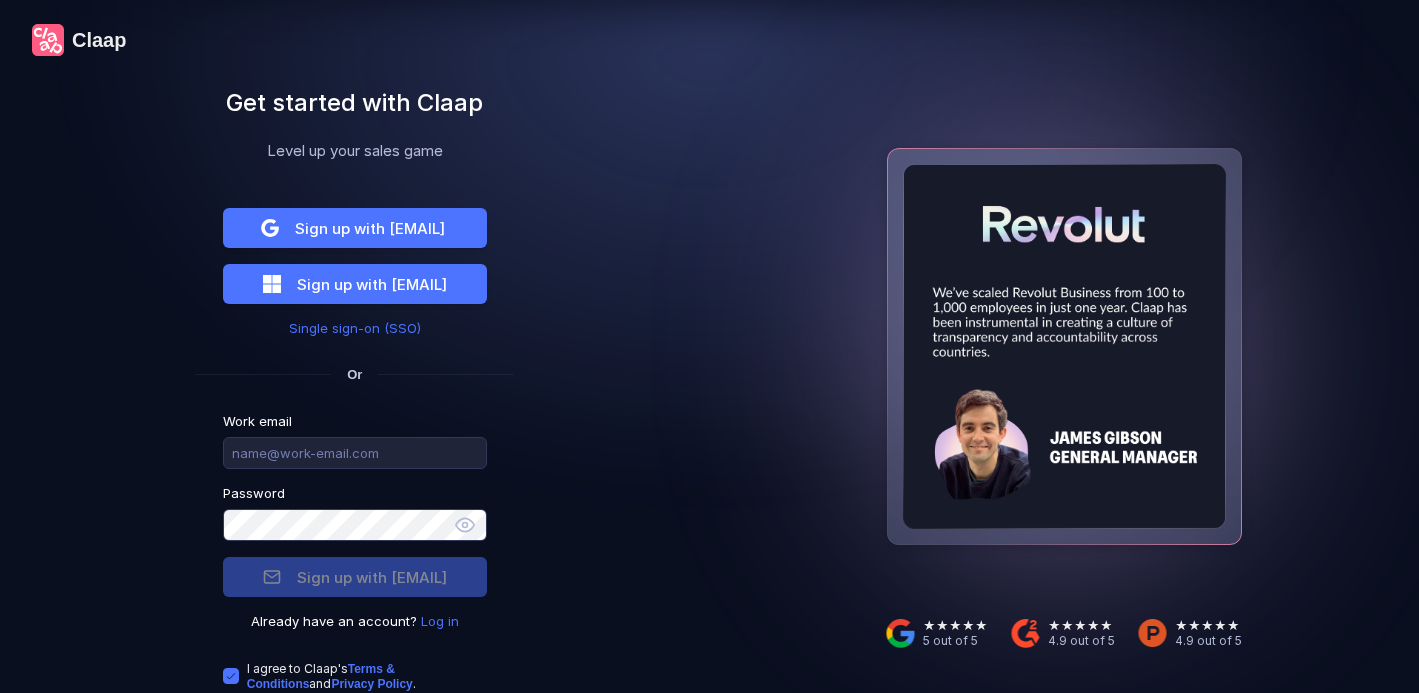 scroll, scrollTop: 0, scrollLeft: 0, axis: both 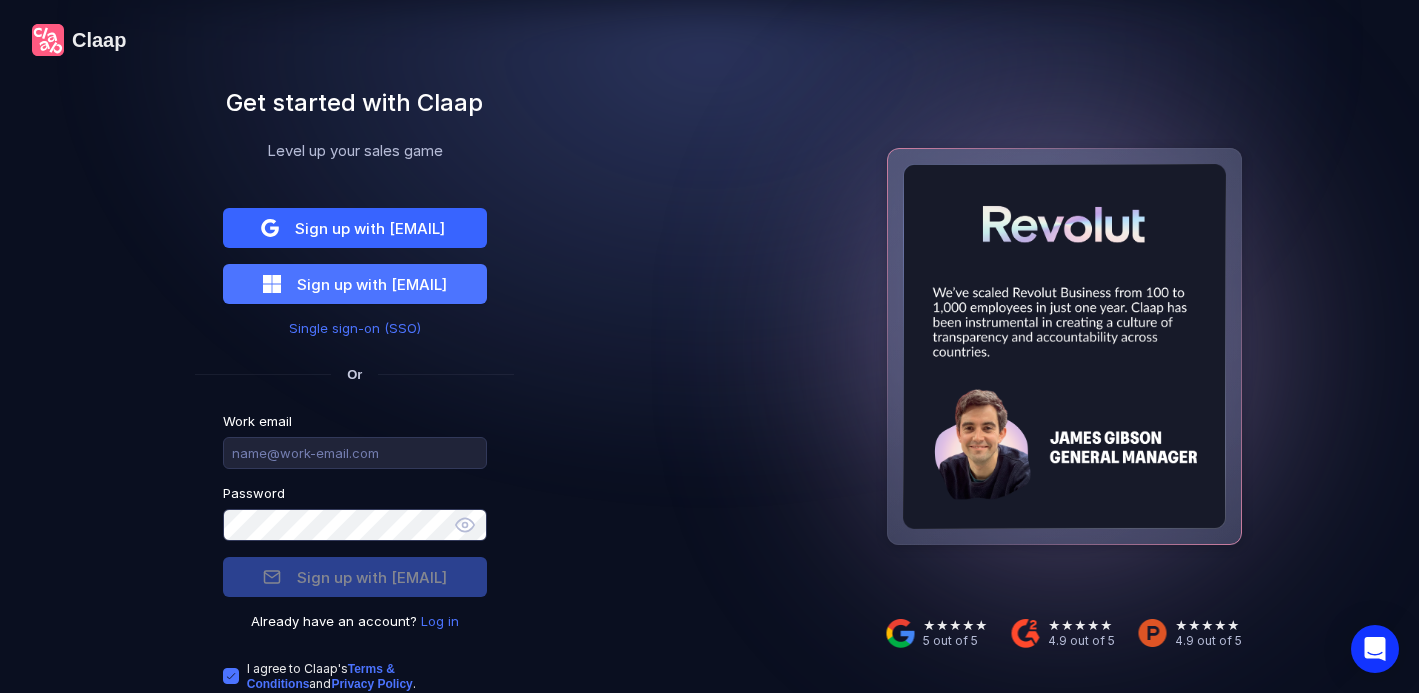 click on "Sign up with Google" at bounding box center (370, 228) 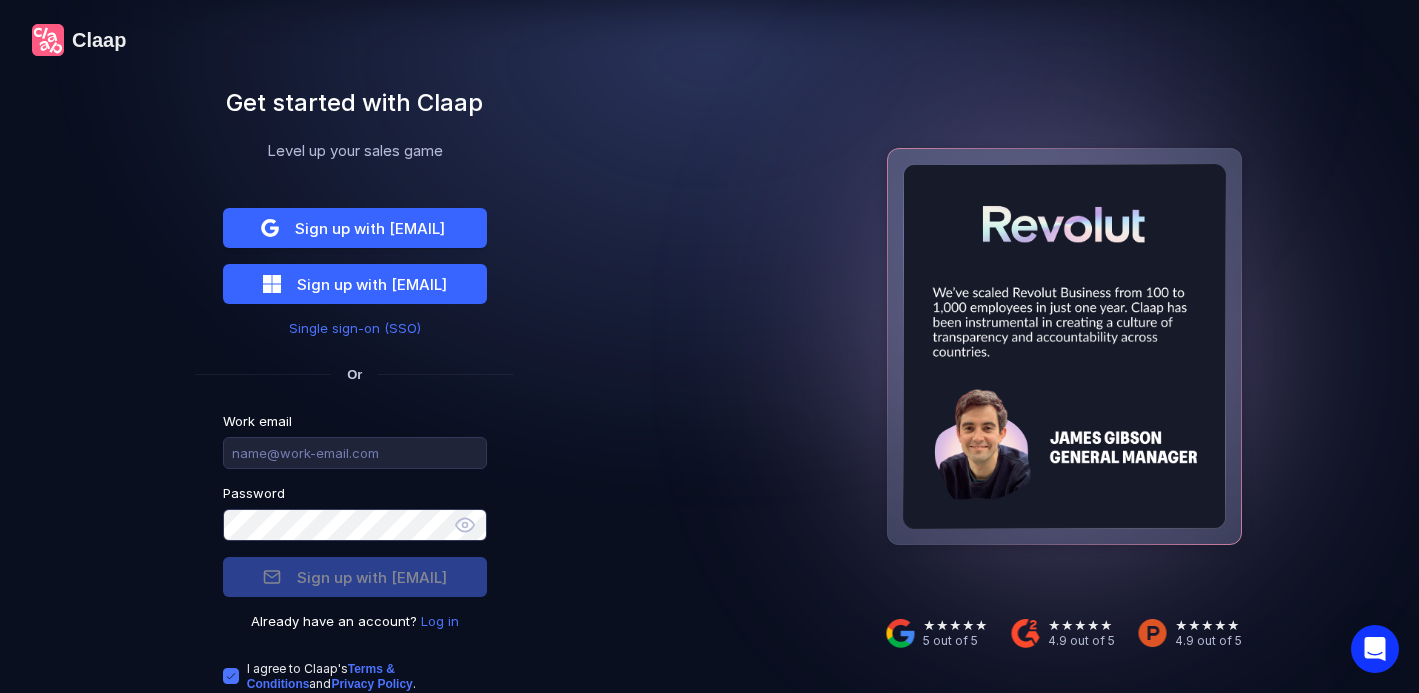 click on "Sign up with Outlook" at bounding box center [370, 228] 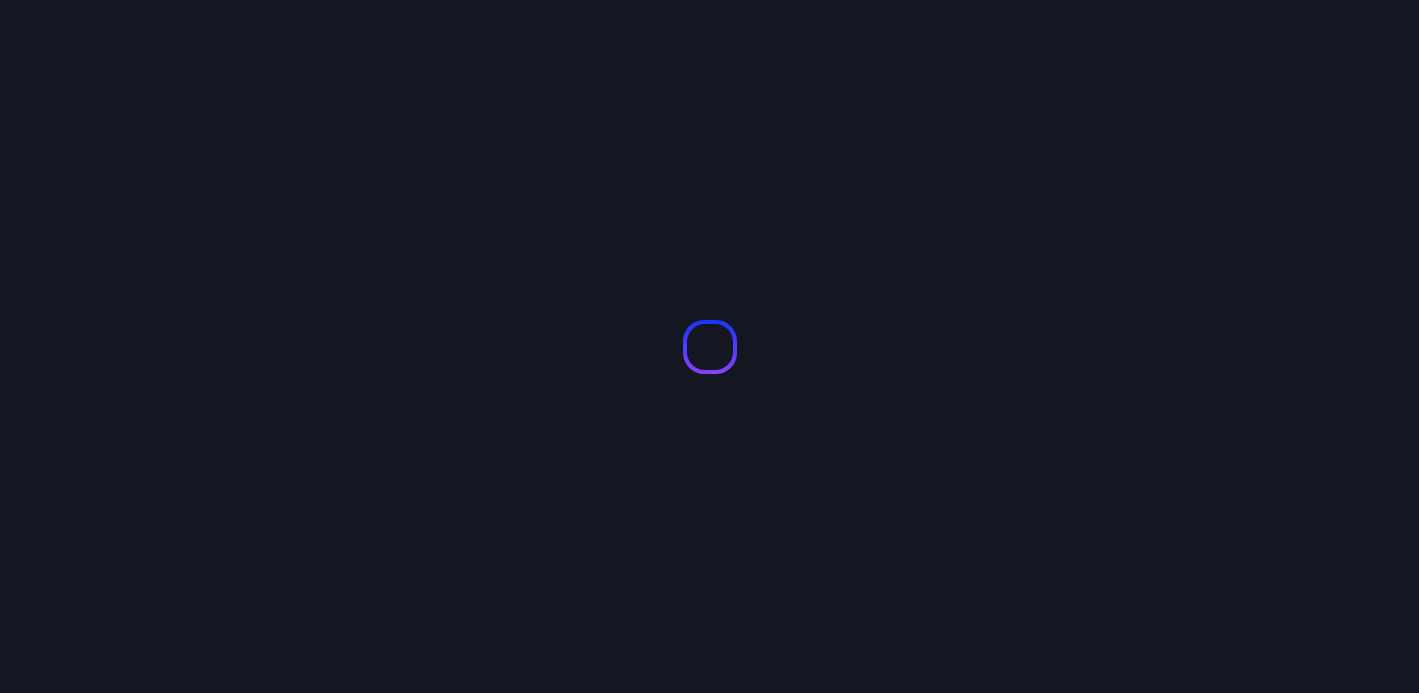 scroll, scrollTop: 0, scrollLeft: 0, axis: both 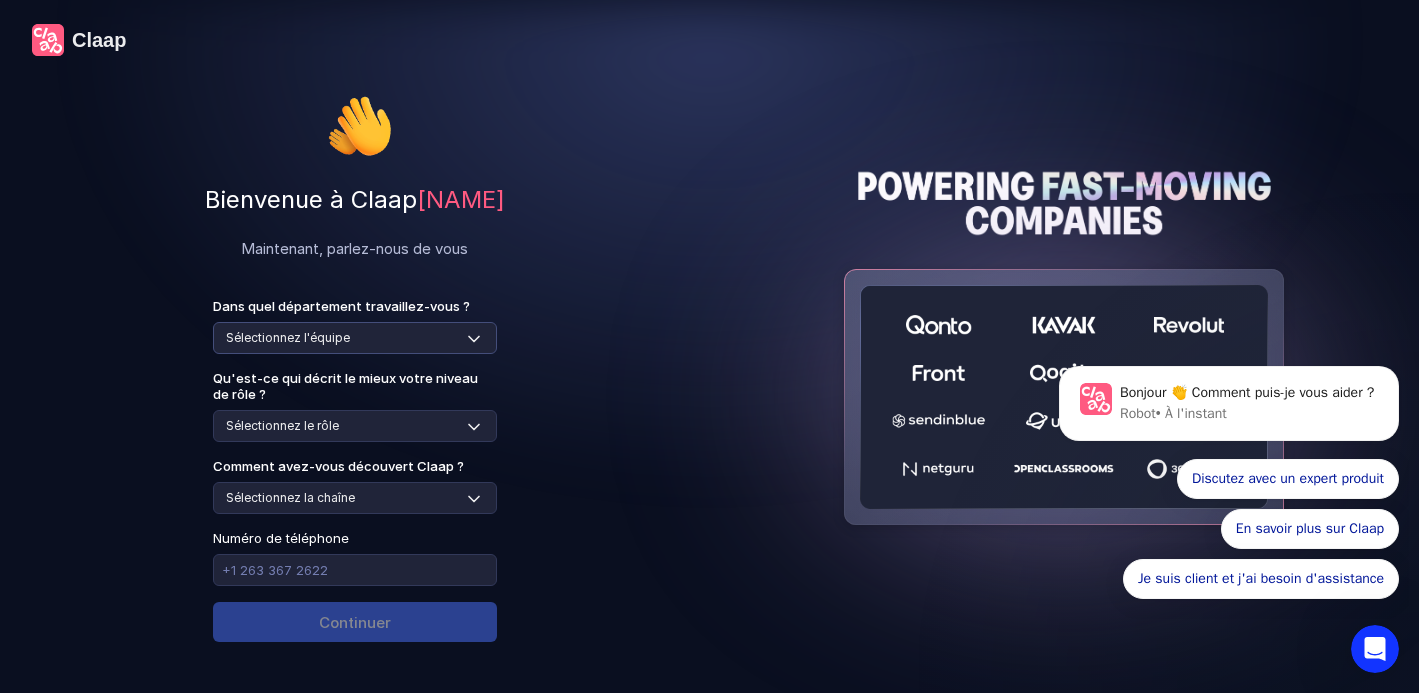 click on "Select team Sales Marketing Operations Customer Support Human Resources Product & Engineering Finance" at bounding box center [355, 338] 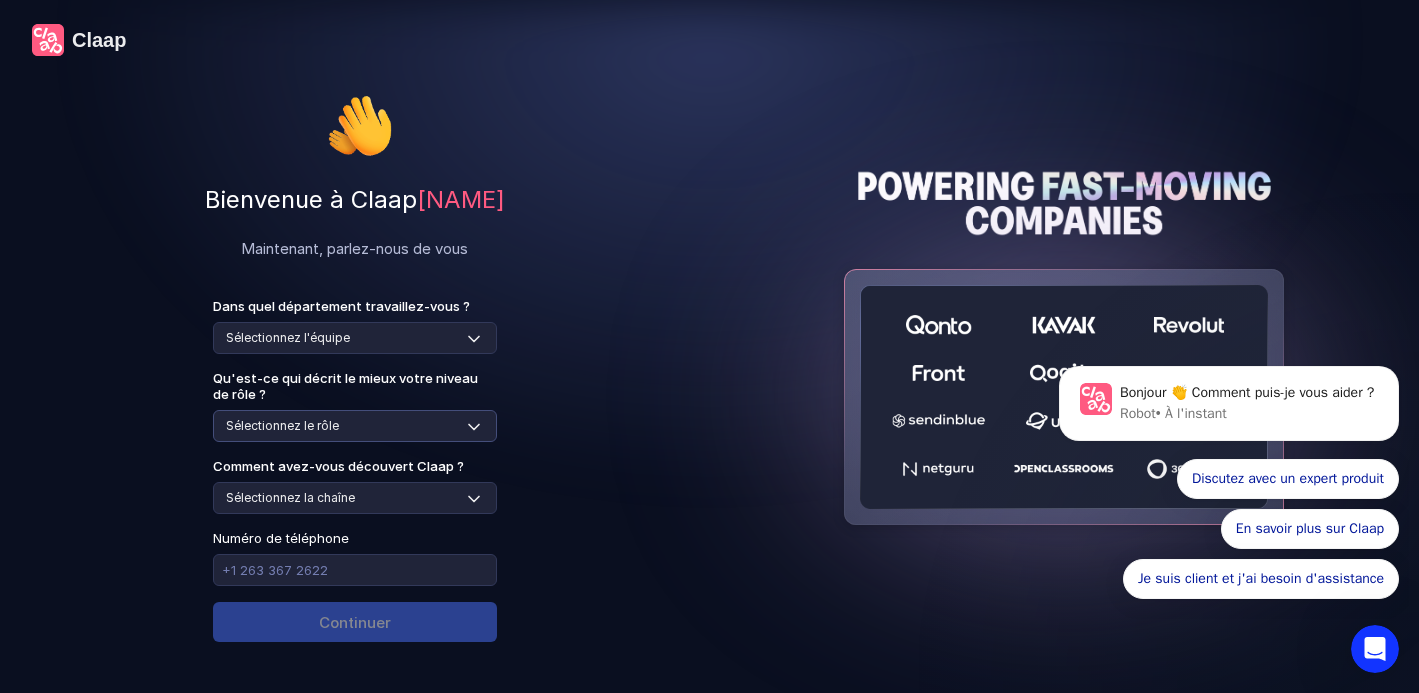 click on "Sélectionnez le rôle Contributeur individuel / Membre de l'équipe Responsable / Chef d'équipe Haute direction : chef de service, directeur, vice-président, ... Cadres exécutifs / C-suite" at bounding box center (355, 426) 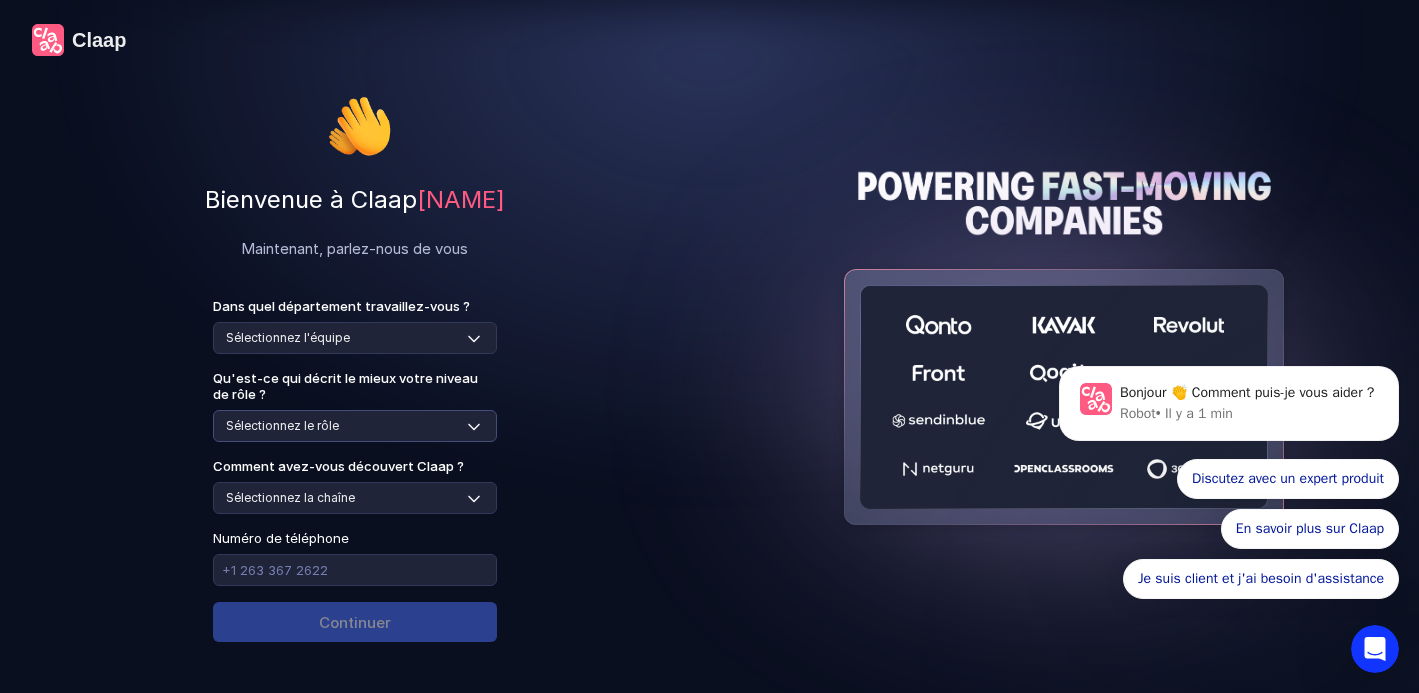 select on "senior-leadership" 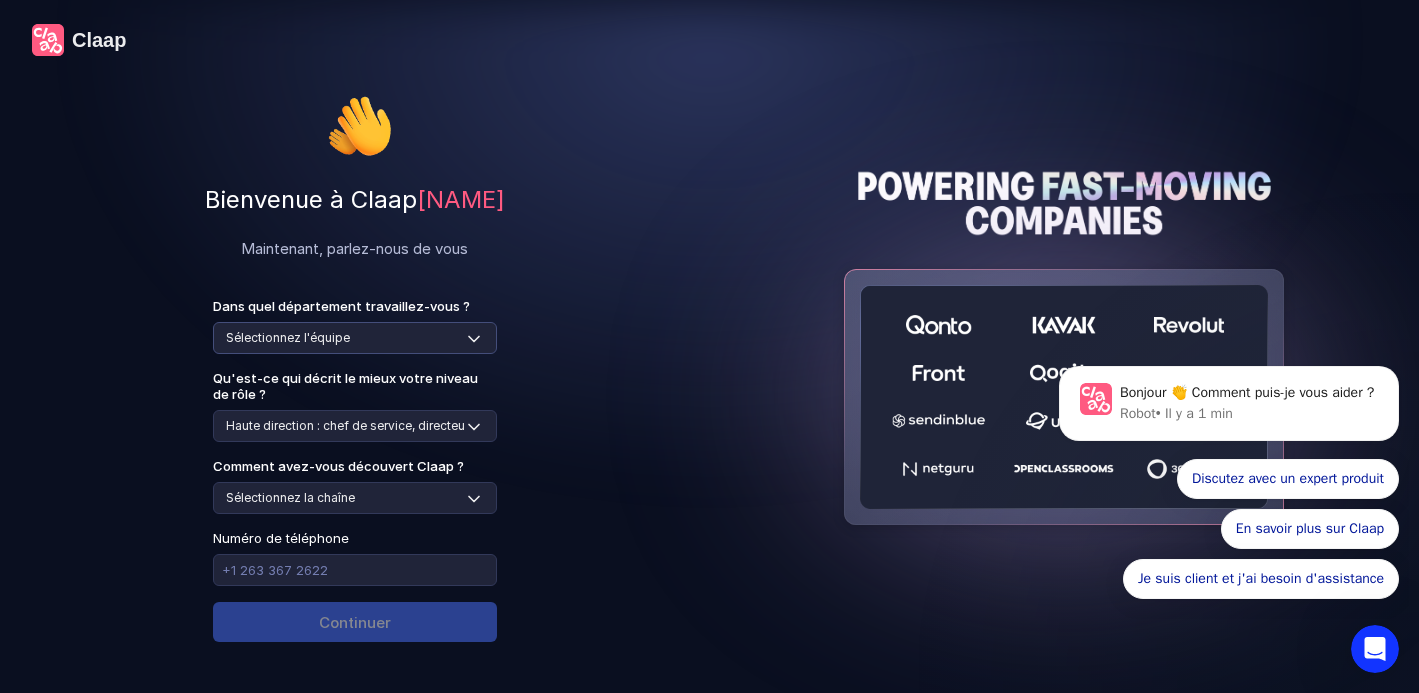 click on "Select team Sales Marketing Operations Customer Support Human Resources Product & Engineering Finance" at bounding box center (355, 338) 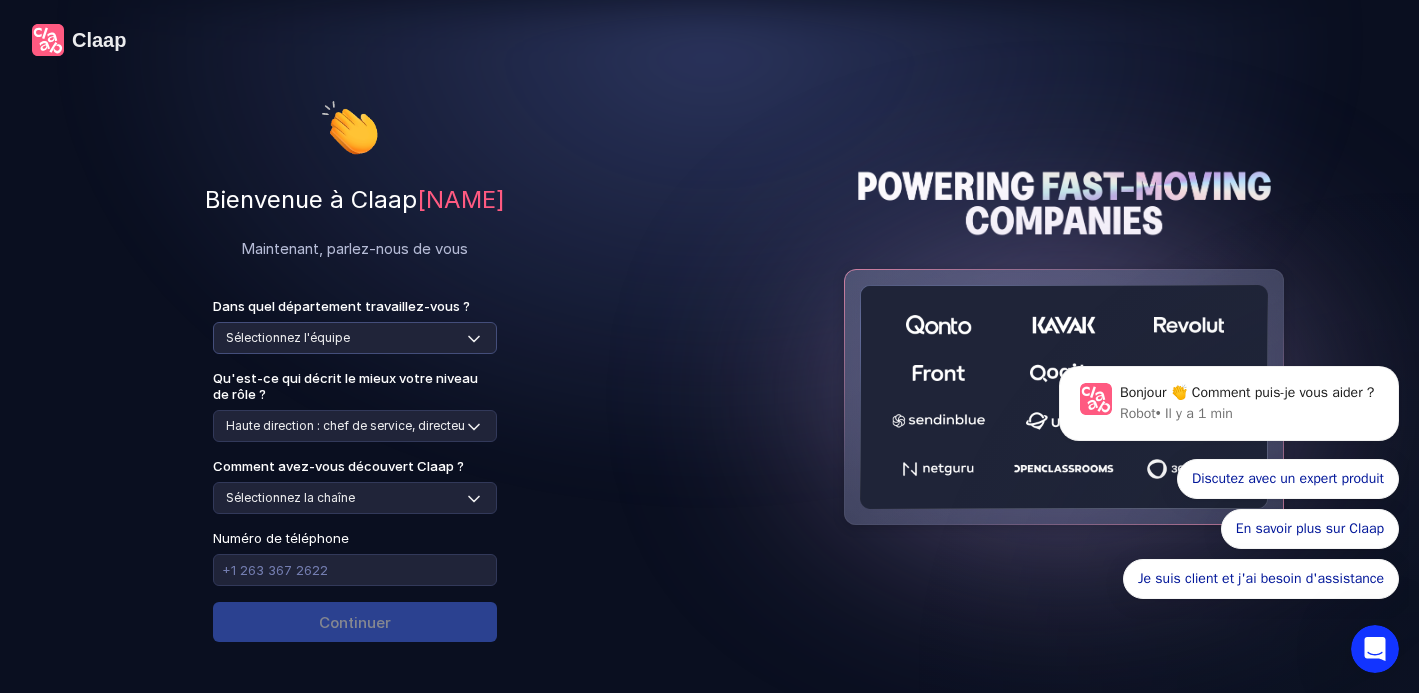 select on "operations" 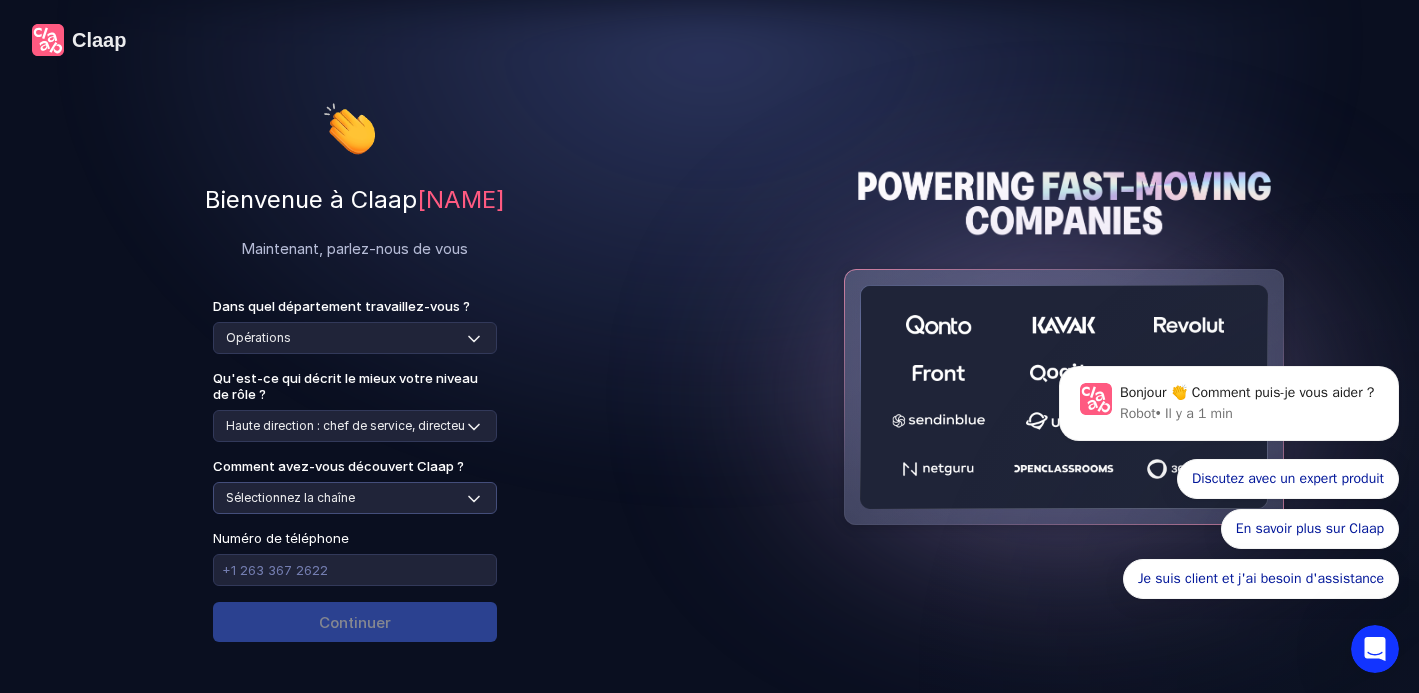 click on "Sélectionnez la chaîne Réseaux sociaux Youtube ou bannière publicitaire Claap m'a contacté Recommandation d'un ami ou d'un collègue Quelqu'un m'a envoyé une vidéo avec Claap Podcast ou newsletter Google / Recherche sur le Web Chasse aux produits Autre" at bounding box center (355, 498) 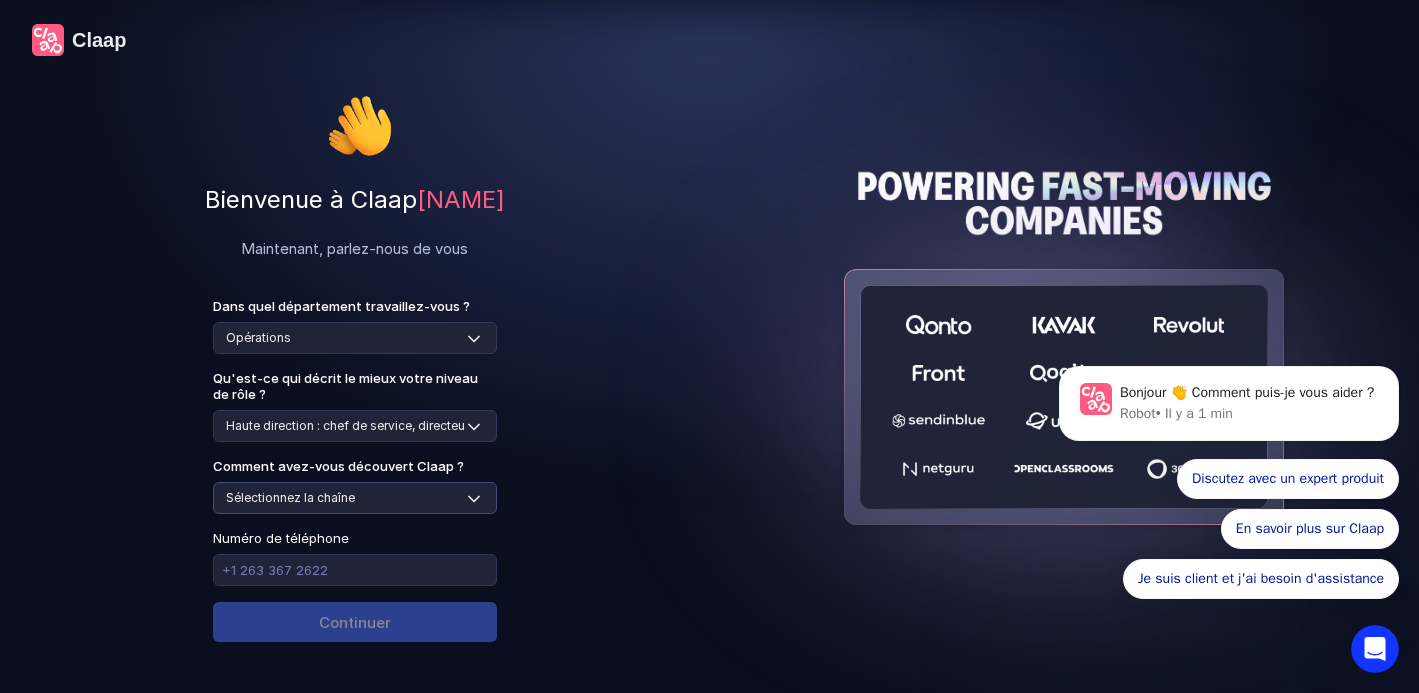 select on "youtube" 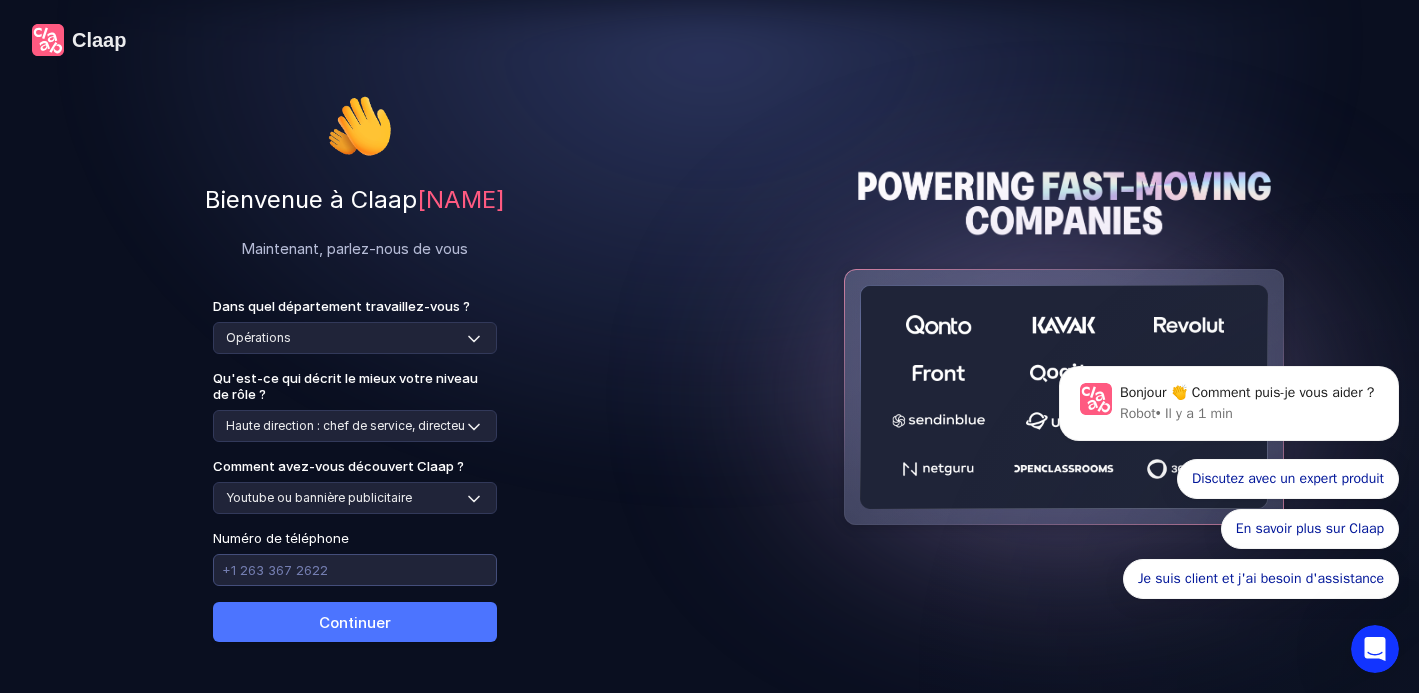 click at bounding box center (355, 570) 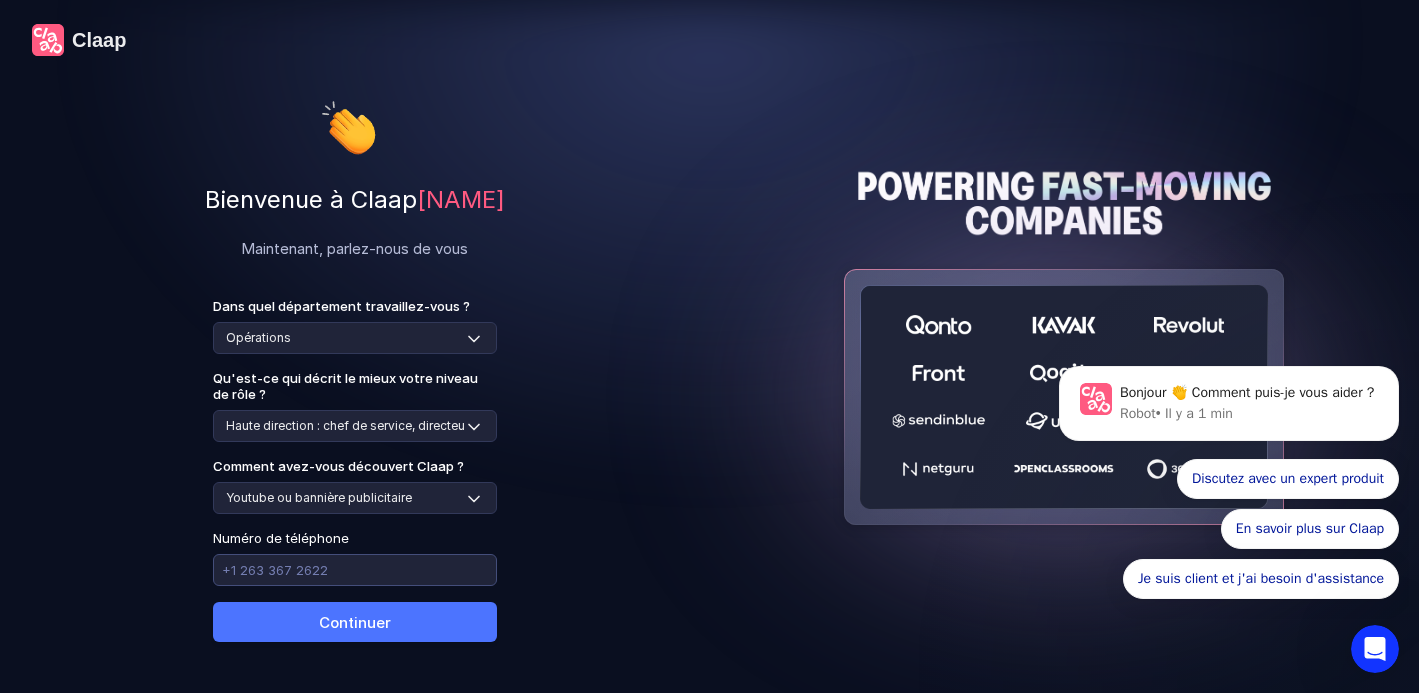 type on "[PHONE]" 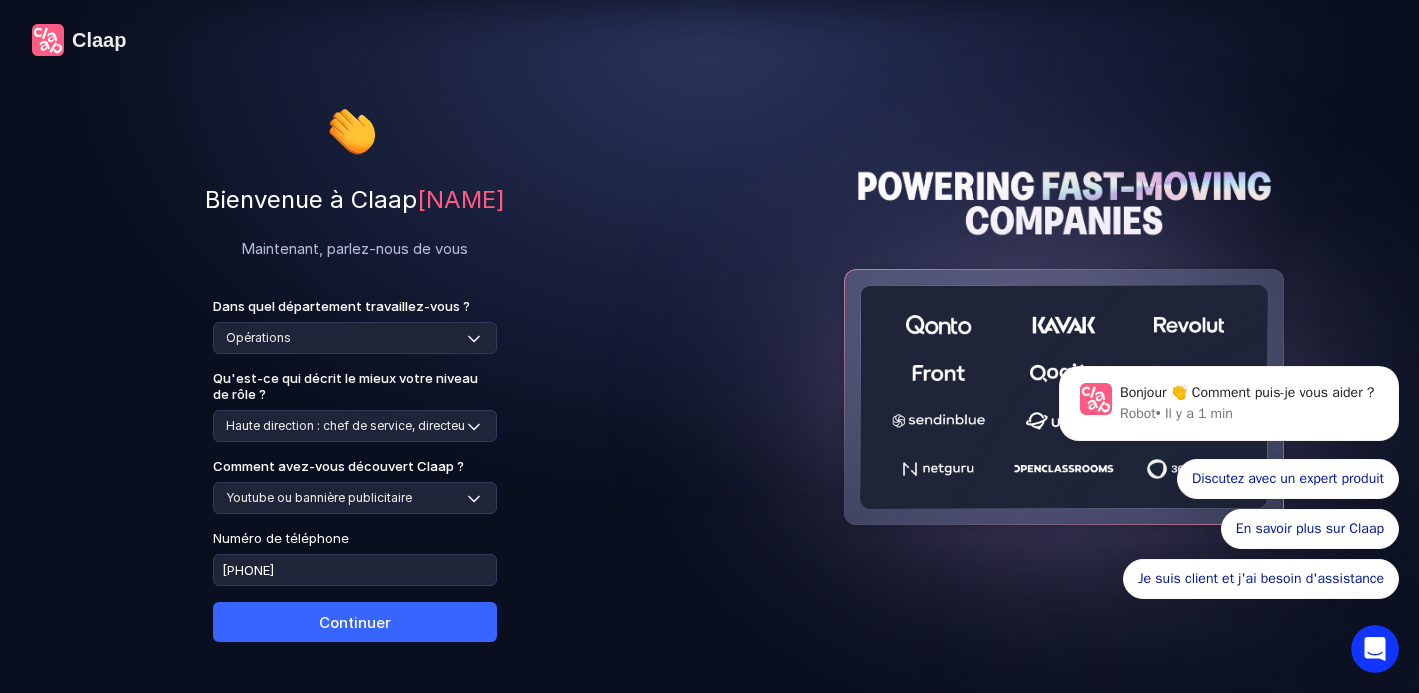 click on "Continuer" at bounding box center [355, 622] 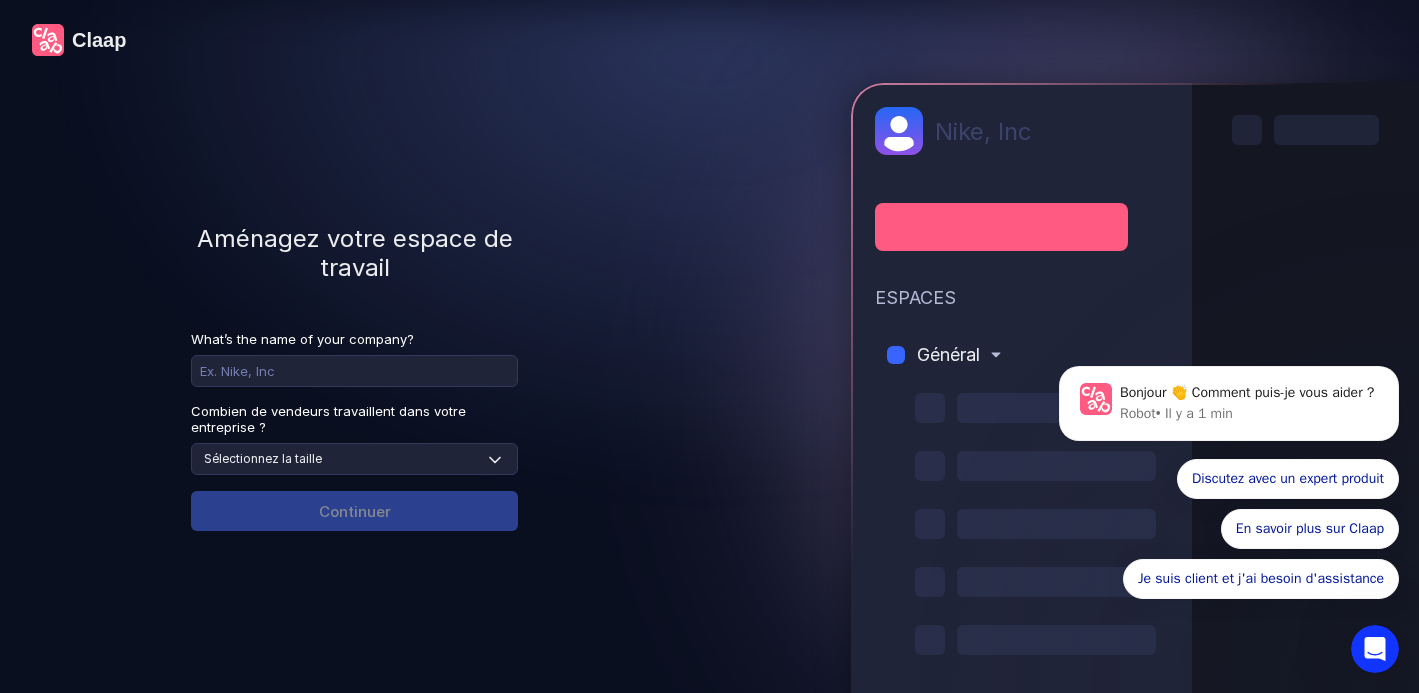 click on "Set up your workspace What’s the name of your company? How many salespeople work in your company? Select size None 1-4 5-30 31-100 101-500 500+ Continue" at bounding box center [354, 378] 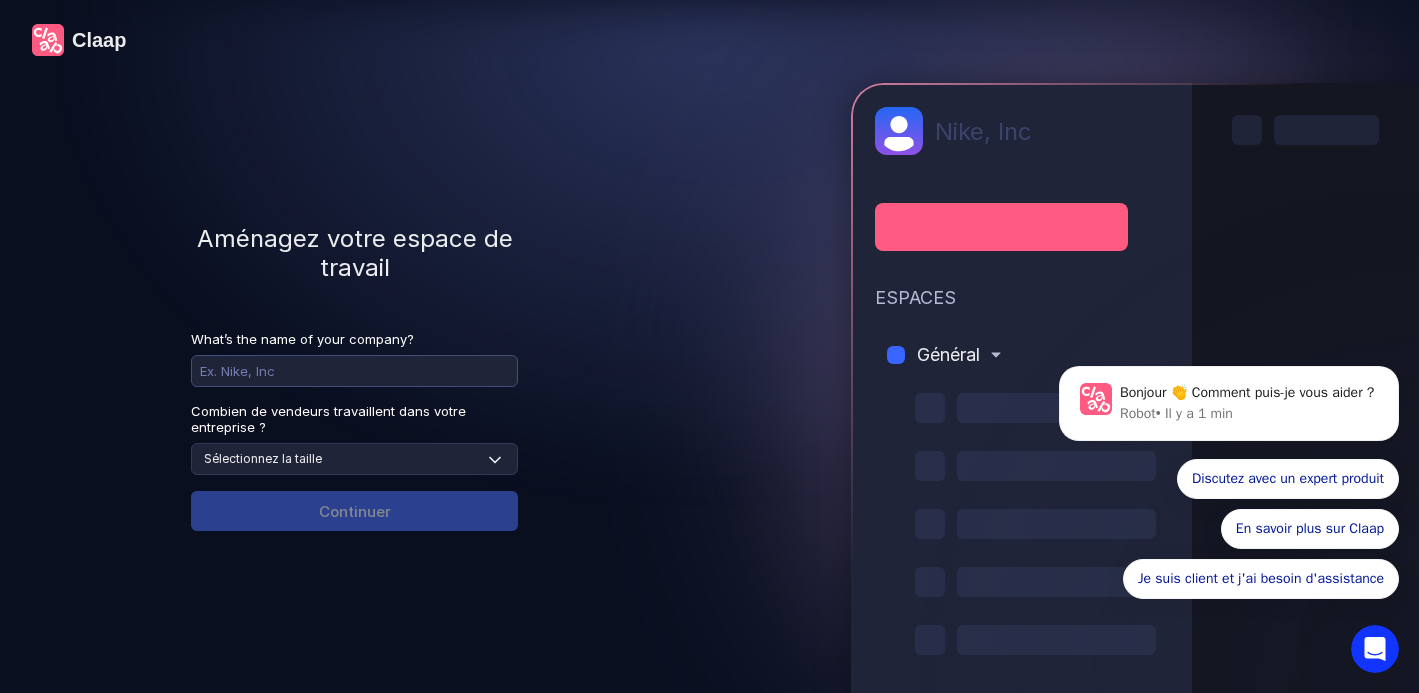click at bounding box center [354, 371] 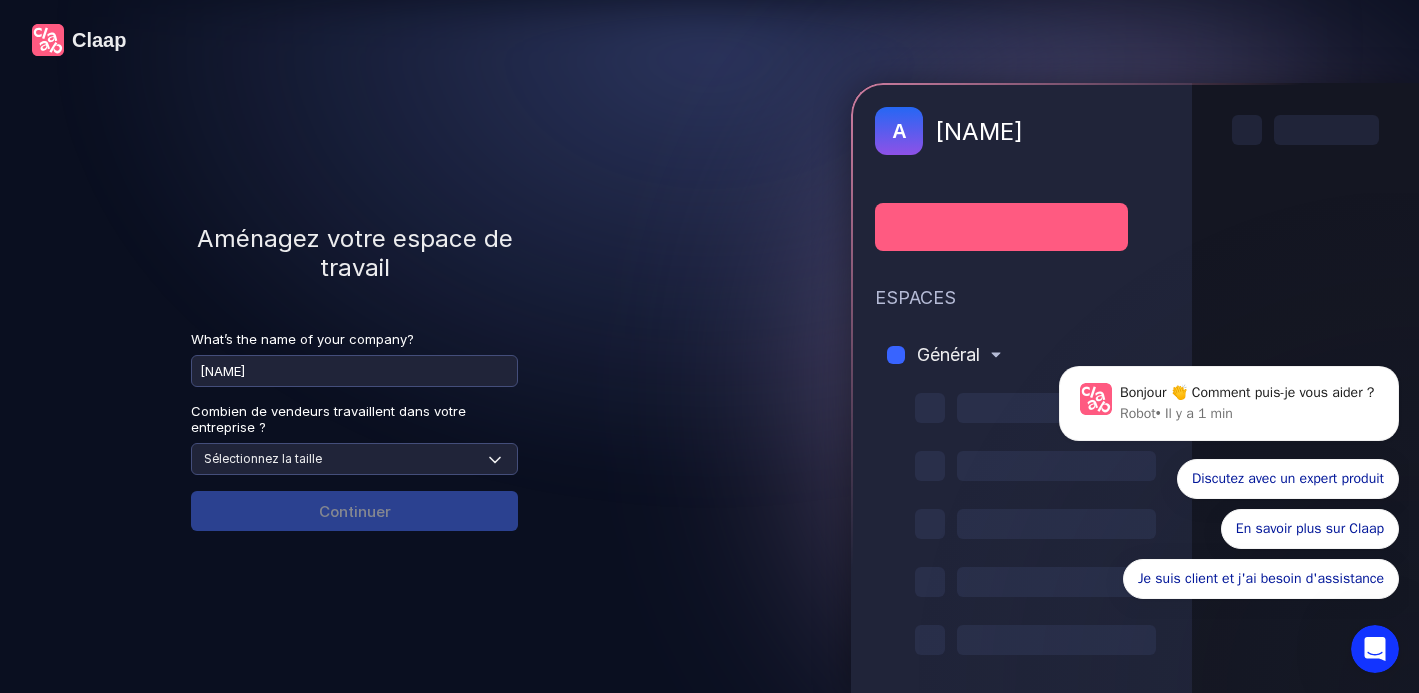 type on "[NAME]" 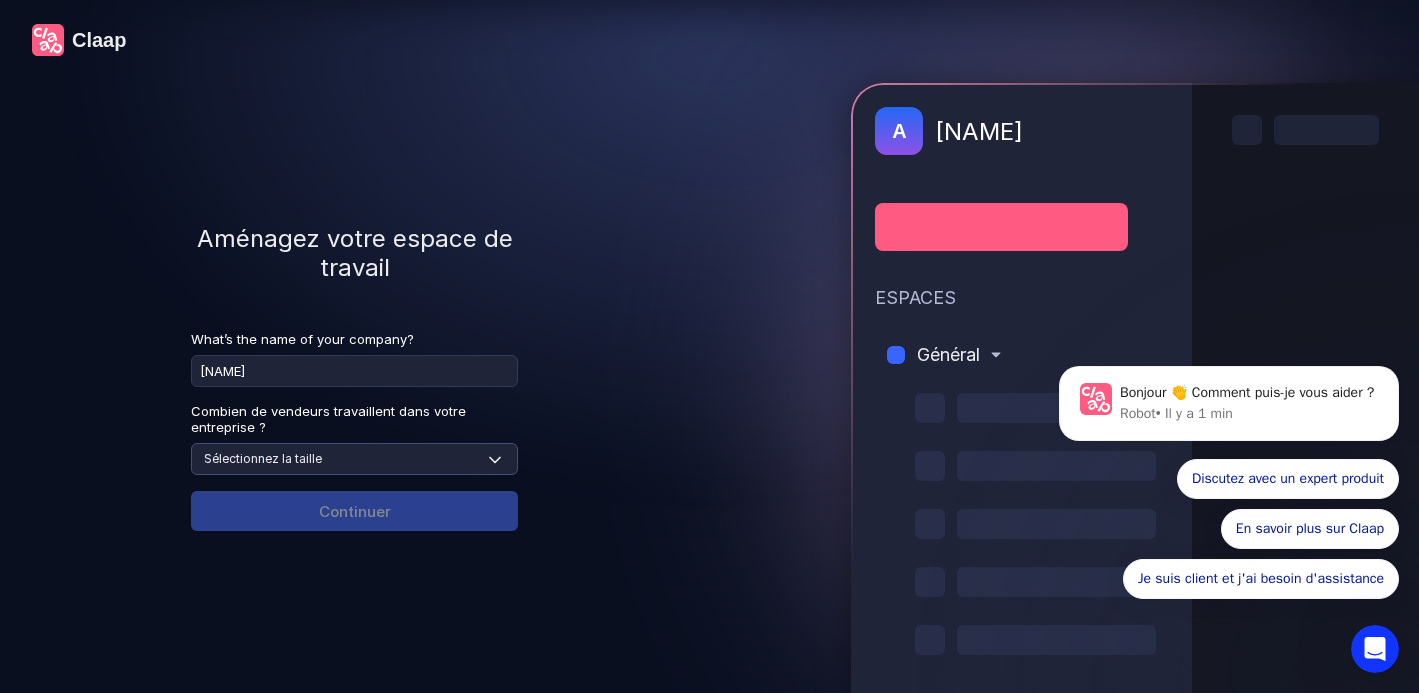 click on "Select size None 1-4 5-30 31-100 101-500 500+" at bounding box center (354, 459) 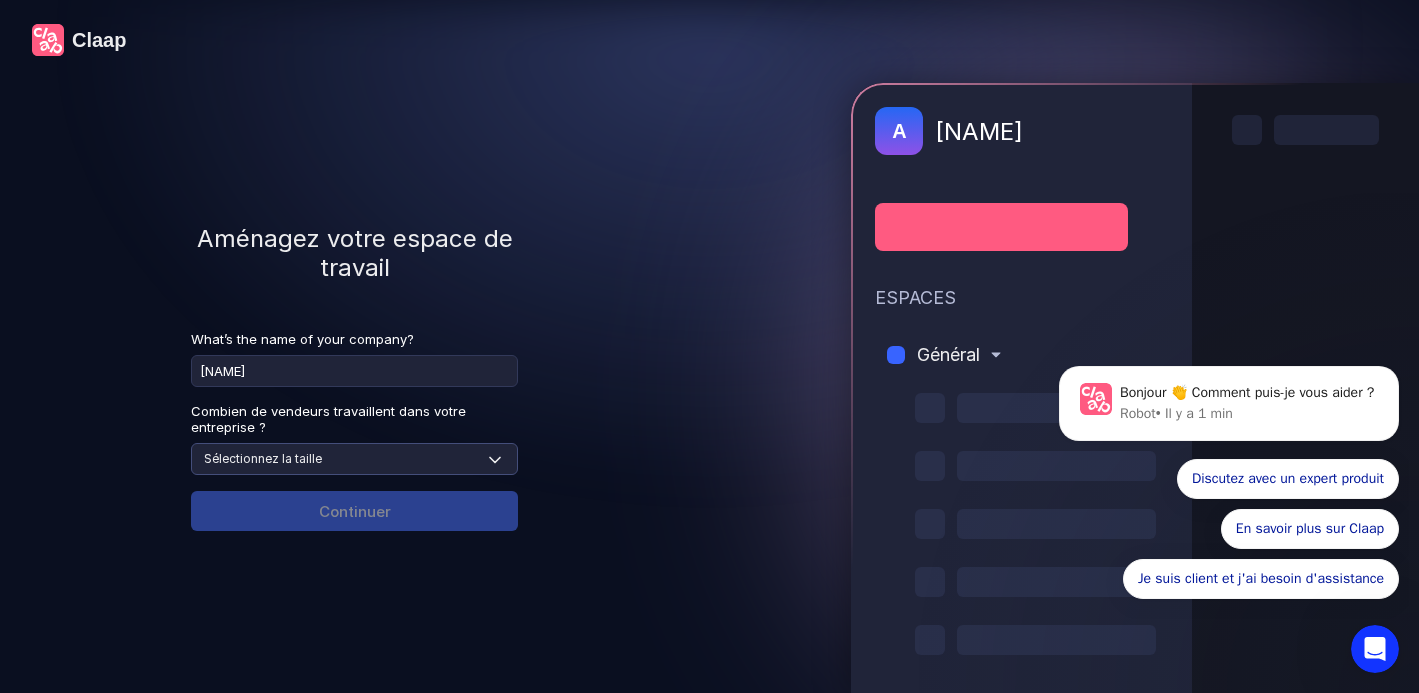 select on "1-4" 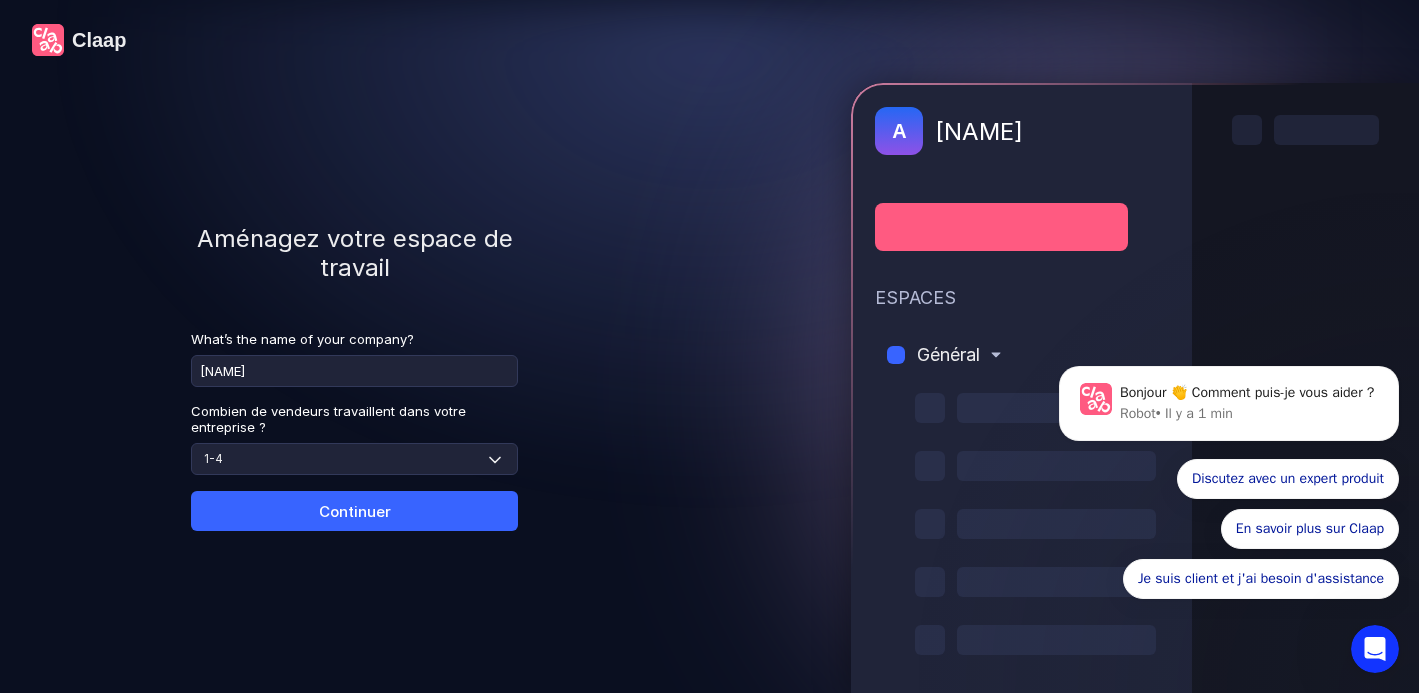 click on "Continuer" at bounding box center (354, 511) 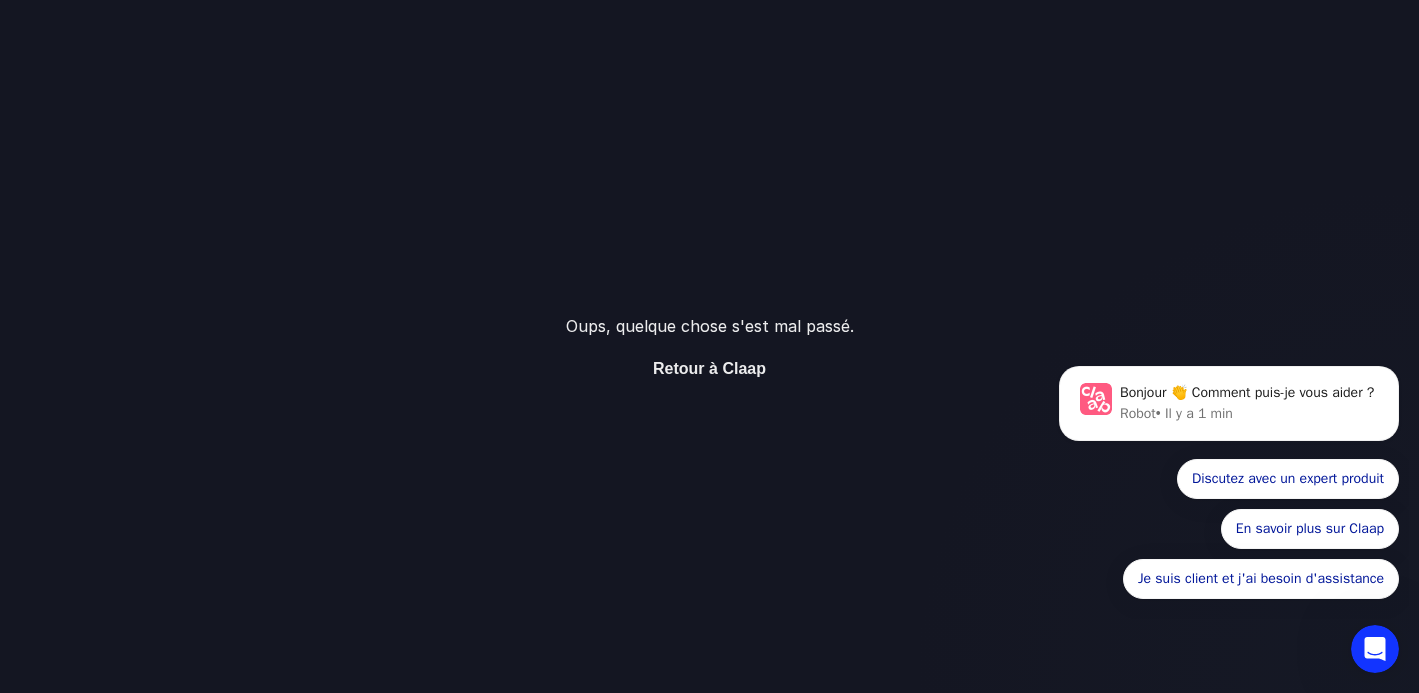 click on "Retour à Claap" at bounding box center [709, 368] 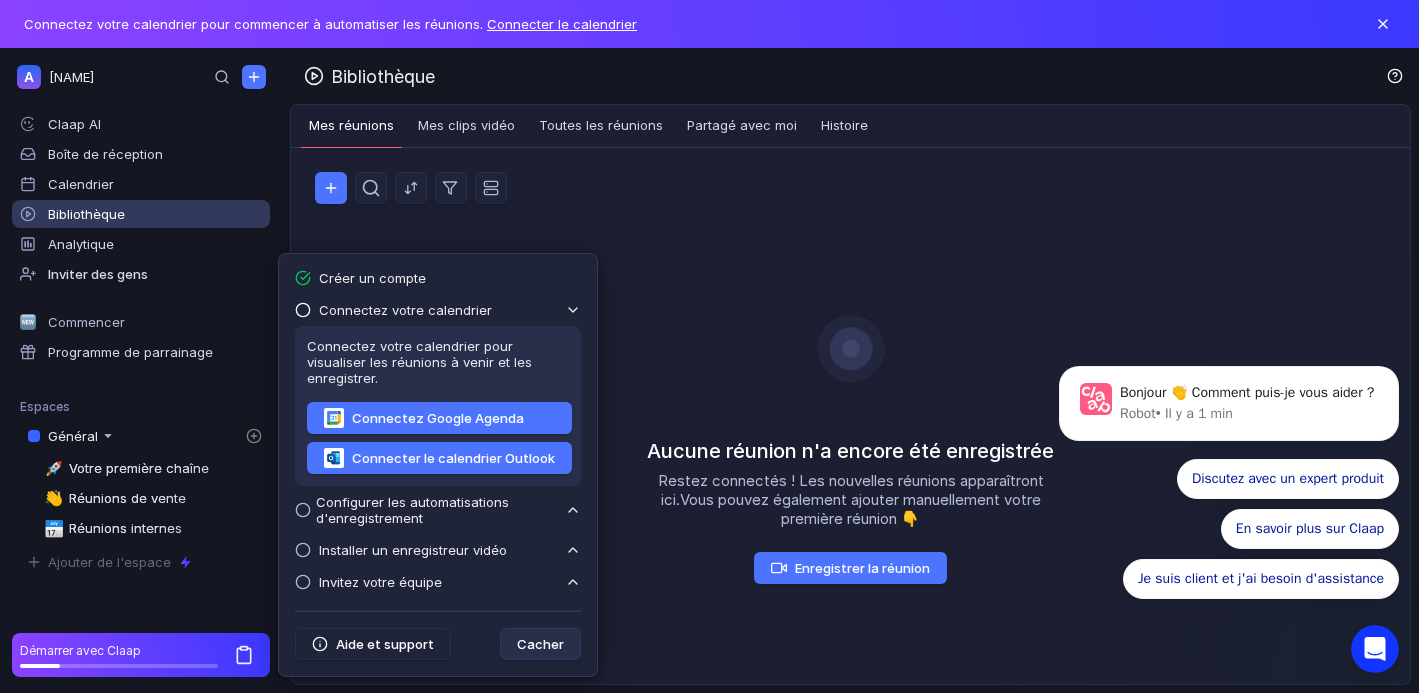click at bounding box center (303, 310) 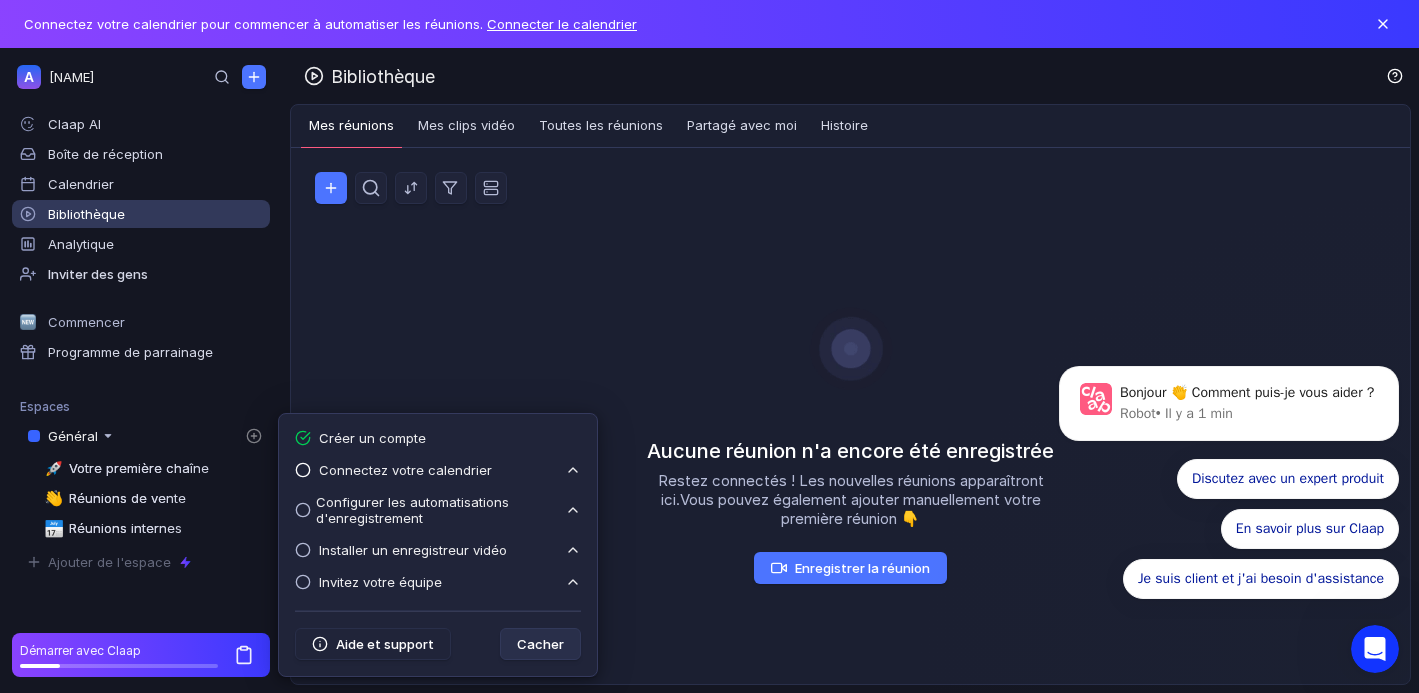 click on "Connectez votre calendrier" at bounding box center [405, 470] 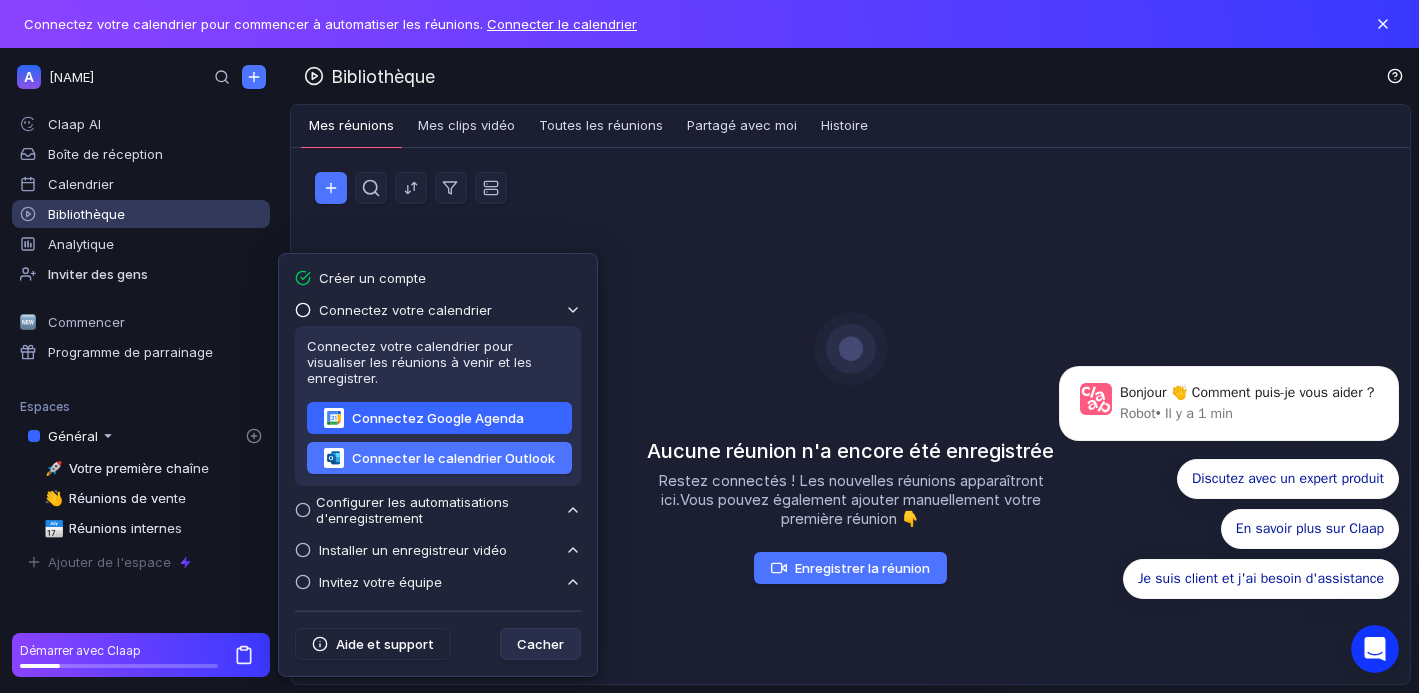 click on "Connectez Google Agenda" at bounding box center [438, 419] 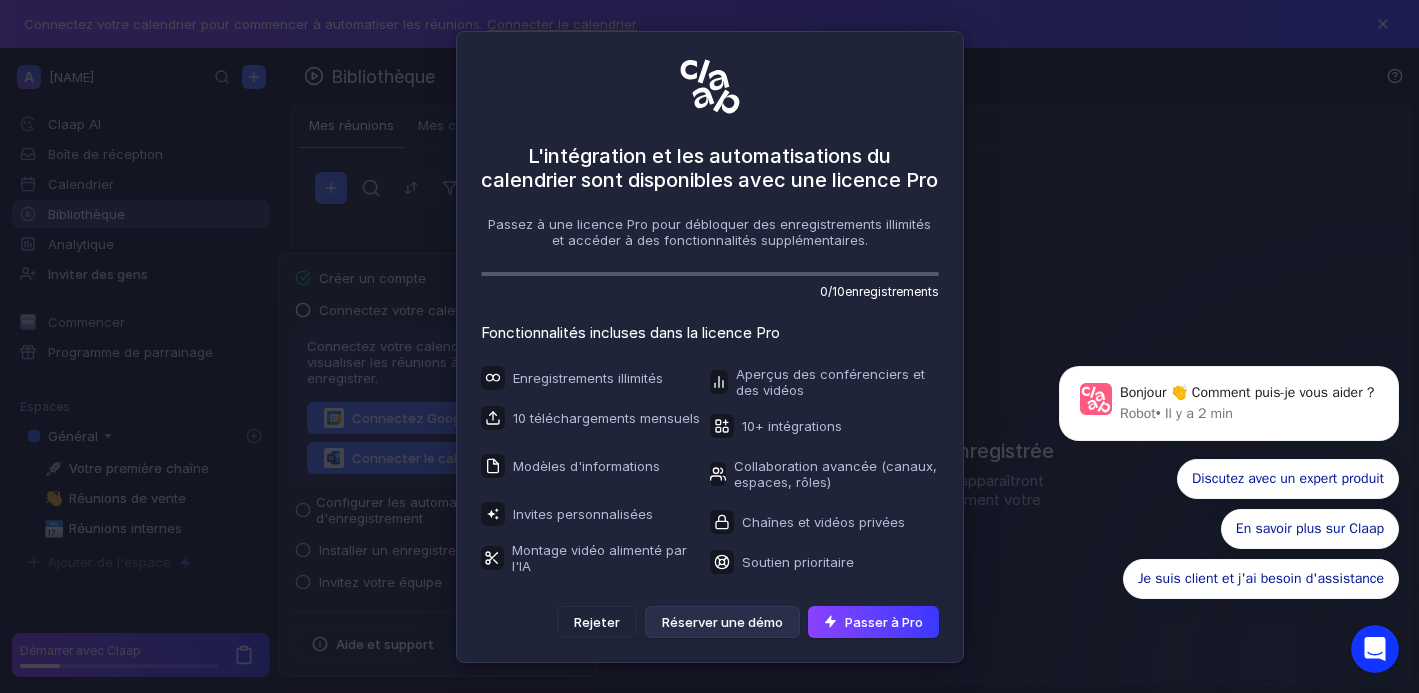 click on "L'intégration et les automatisations du calendrier sont disponibles avec une licence Pro Passez à une licence Pro pour débloquer des enregistrements illimités et accéder à des fonctionnalités supplémentaires. 0  /  10    enregistrements Fonctionnalités incluses dans la licence Pro Enregistrements illimités 10 téléchargements mensuels Modèles d'informations Invites personnalisées Montage vidéo alimenté par l'IA Aperçus des conférenciers et des vidéos 10+ intégrations Collaboration avancée (canaux, espaces, rôles) Chaînes et vidéos privées Soutien prioritaire Rejeter Réserver une démo Passer à Pro" at bounding box center [709, 346] 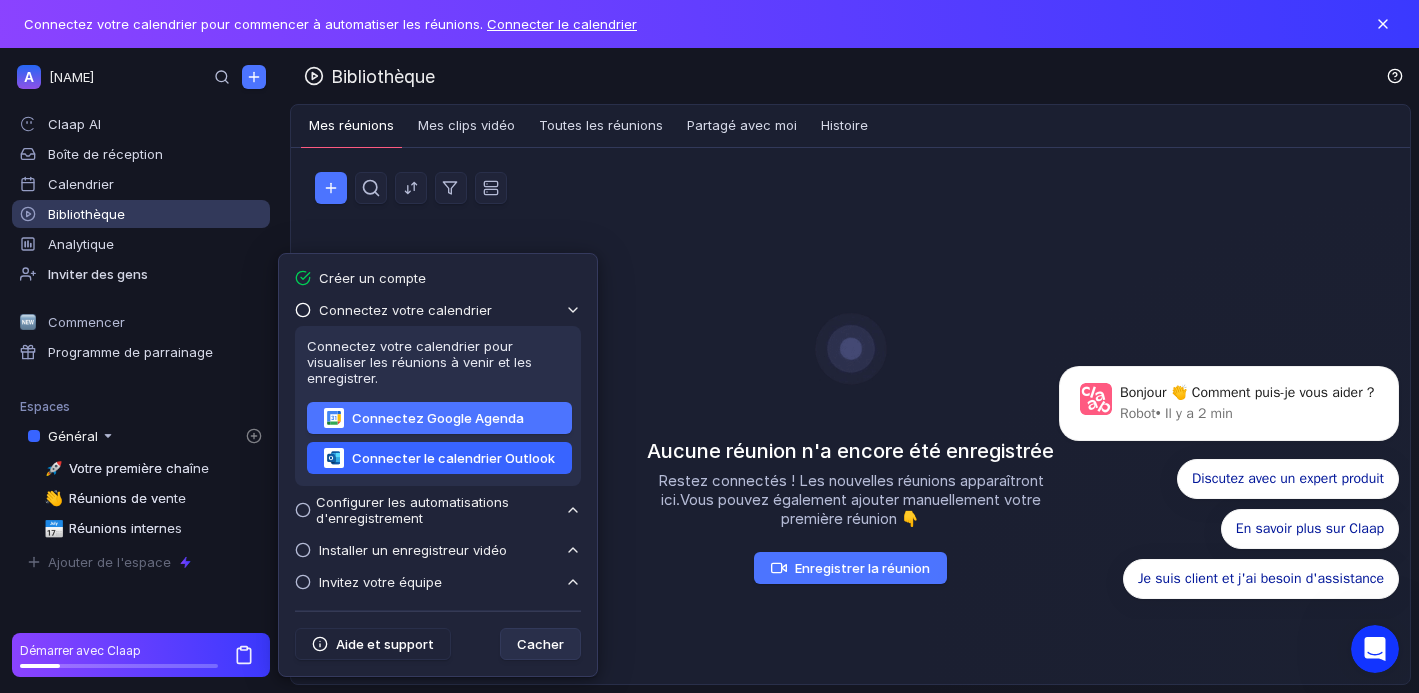 click on "Connecter le calendrier Outlook" at bounding box center [453, 459] 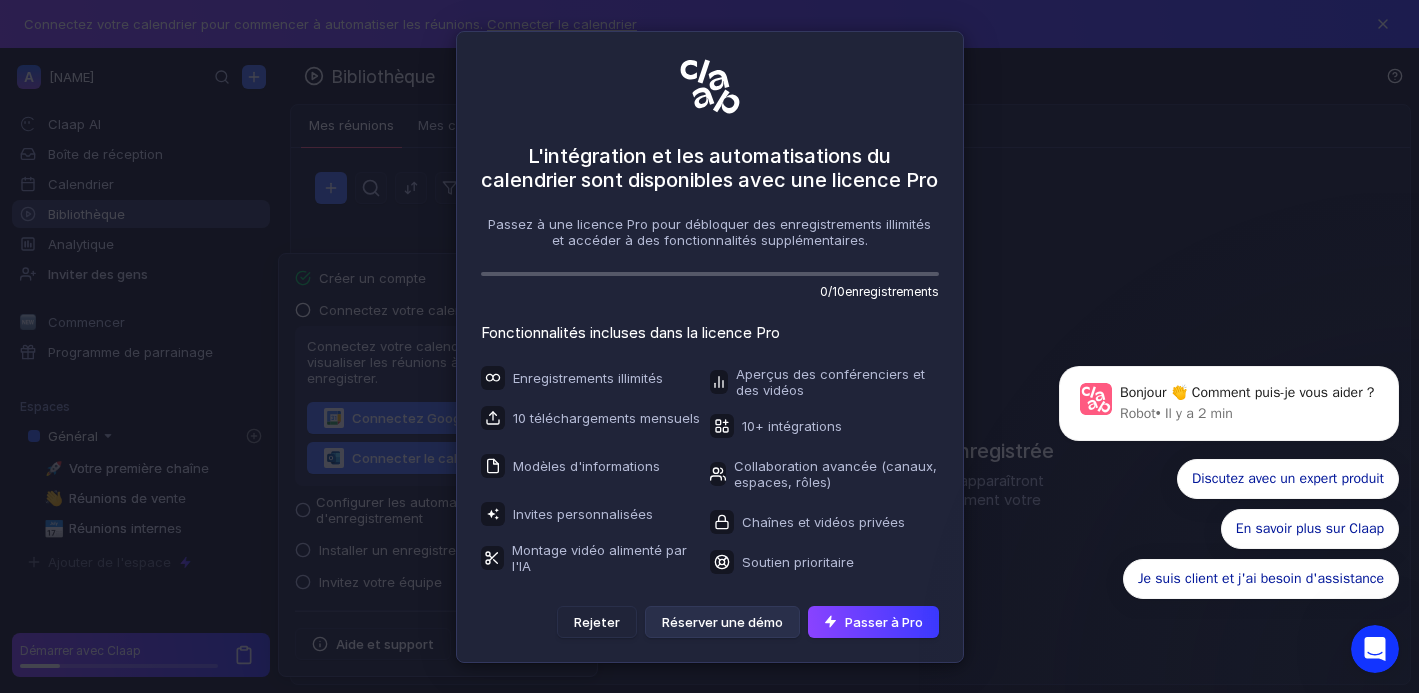 click on "L'intégration et les automatisations du calendrier sont disponibles avec une licence Pro Passez à une licence Pro pour débloquer des enregistrements illimités et accéder à des fonctionnalités supplémentaires. 0  /  10    enregistrements Fonctionnalités incluses dans la licence Pro Enregistrements illimités 10 téléchargements mensuels Modèles d'informations Invites personnalisées Montage vidéo alimenté par l'IA Aperçus des conférenciers et des vidéos 10+ intégrations Collaboration avancée (canaux, espaces, rôles) Chaînes et vidéos privées Soutien prioritaire Rejeter Réserver une démo Passer à Pro" at bounding box center (709, 346) 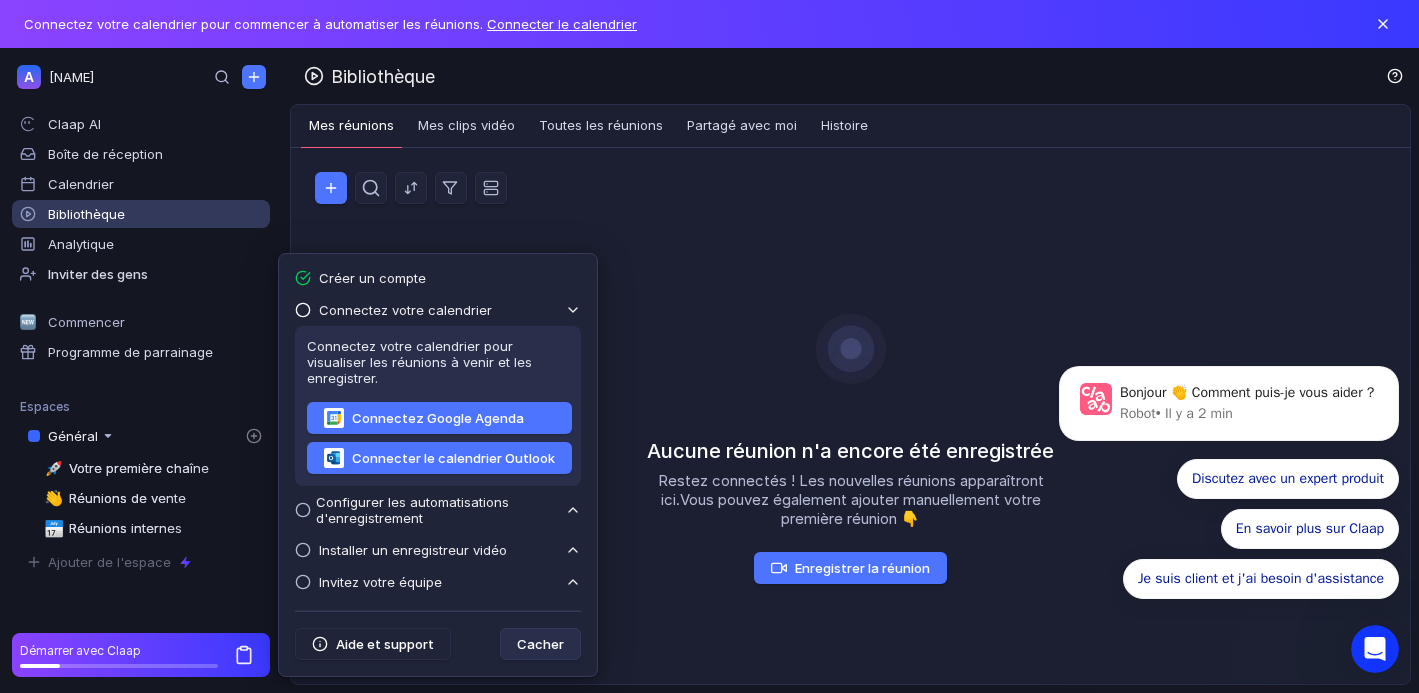 click on "Configurer les automatisations d'enregistrement" at bounding box center [405, 310] 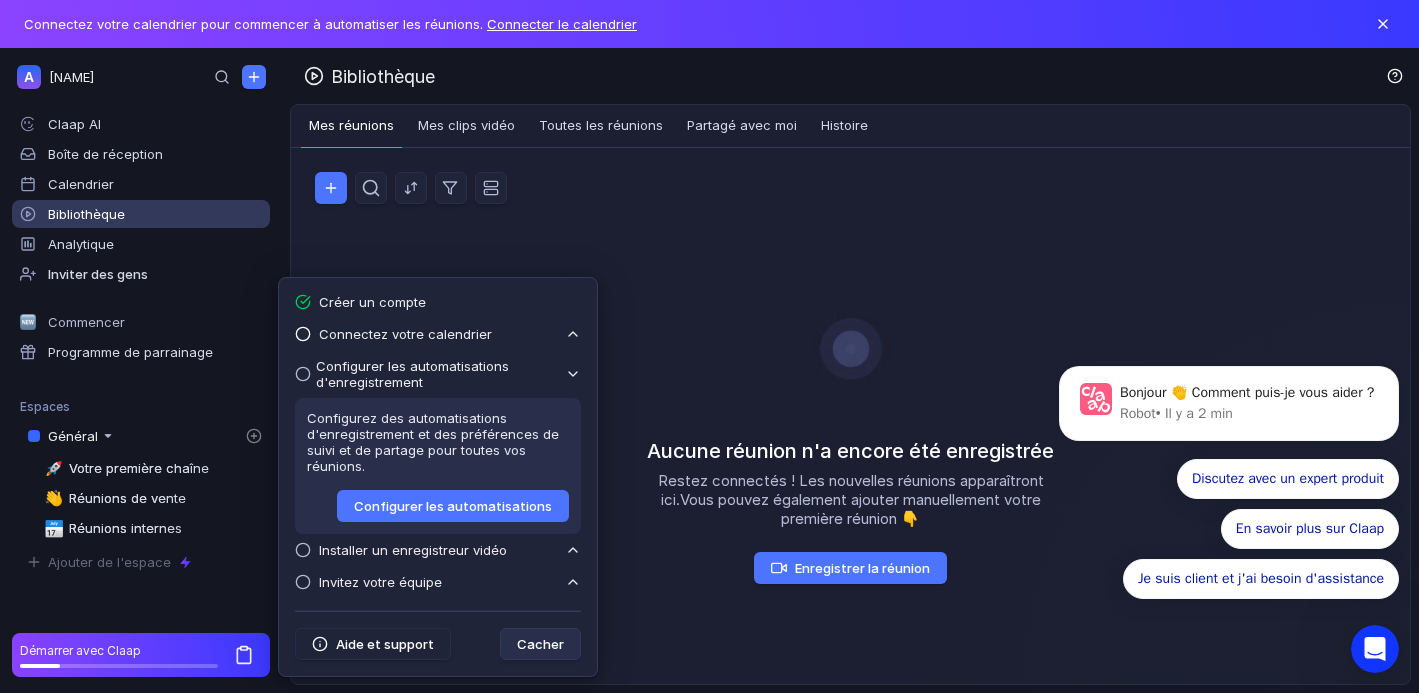 click on "Configurer les automatisations" at bounding box center (453, 507) 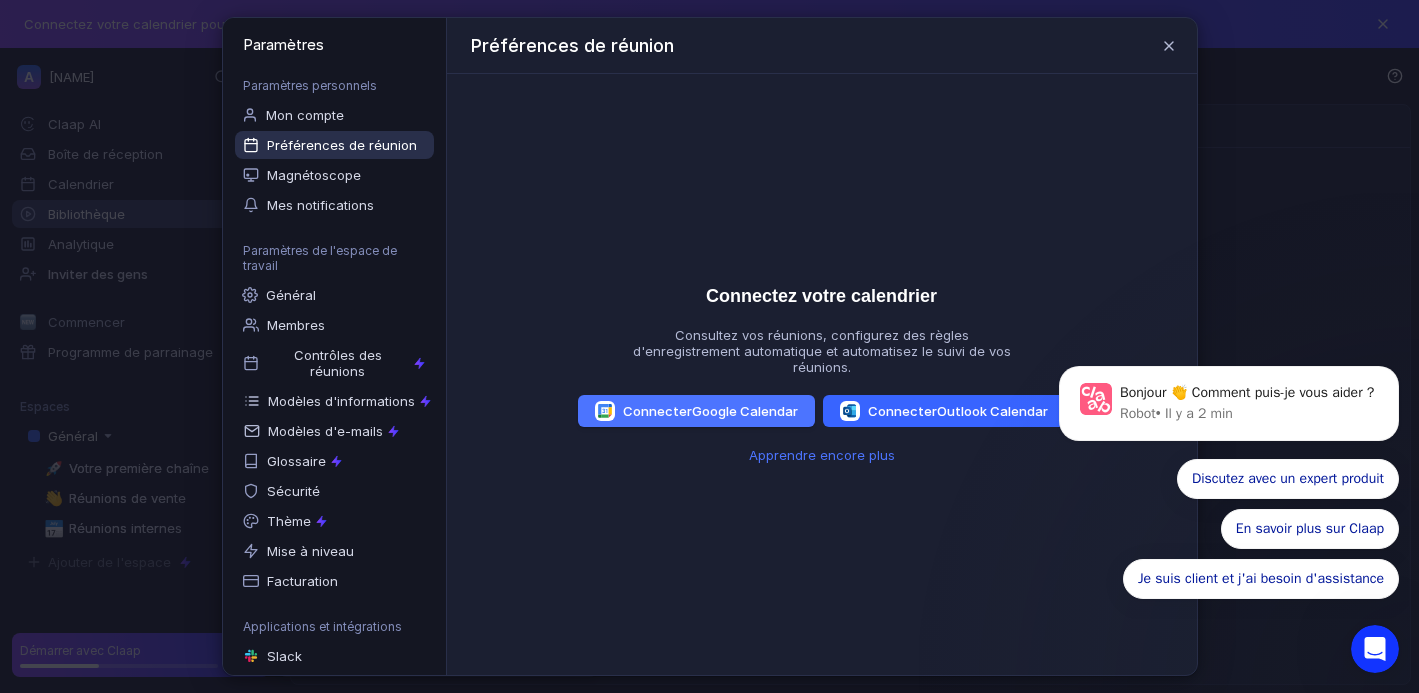 click on "Connecter Outlook Calendar" at bounding box center (944, 411) 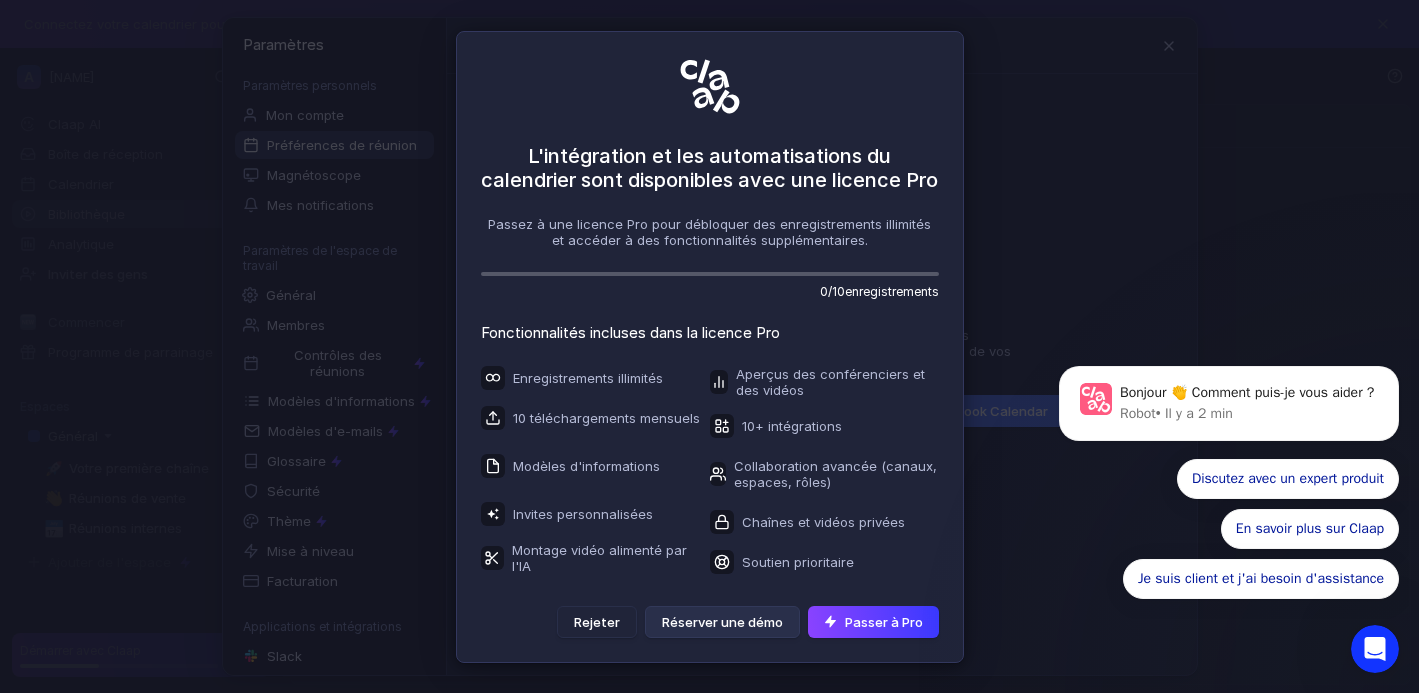 click on "L'intégration et les automatisations du calendrier sont disponibles avec une licence Pro Passez à une licence Pro pour débloquer des enregistrements illimités et accéder à des fonctionnalités supplémentaires. 0  /  10    enregistrements Fonctionnalités incluses dans la licence Pro Enregistrements illimités 10 téléchargements mensuels Modèles d'informations Invites personnalisées Montage vidéo alimenté par l'IA Aperçus des conférenciers et des vidéos 10+ intégrations Collaboration avancée (canaux, espaces, rôles) Chaînes et vidéos privées Soutien prioritaire Rejeter Réserver une démo Passer à Pro" at bounding box center (709, 346) 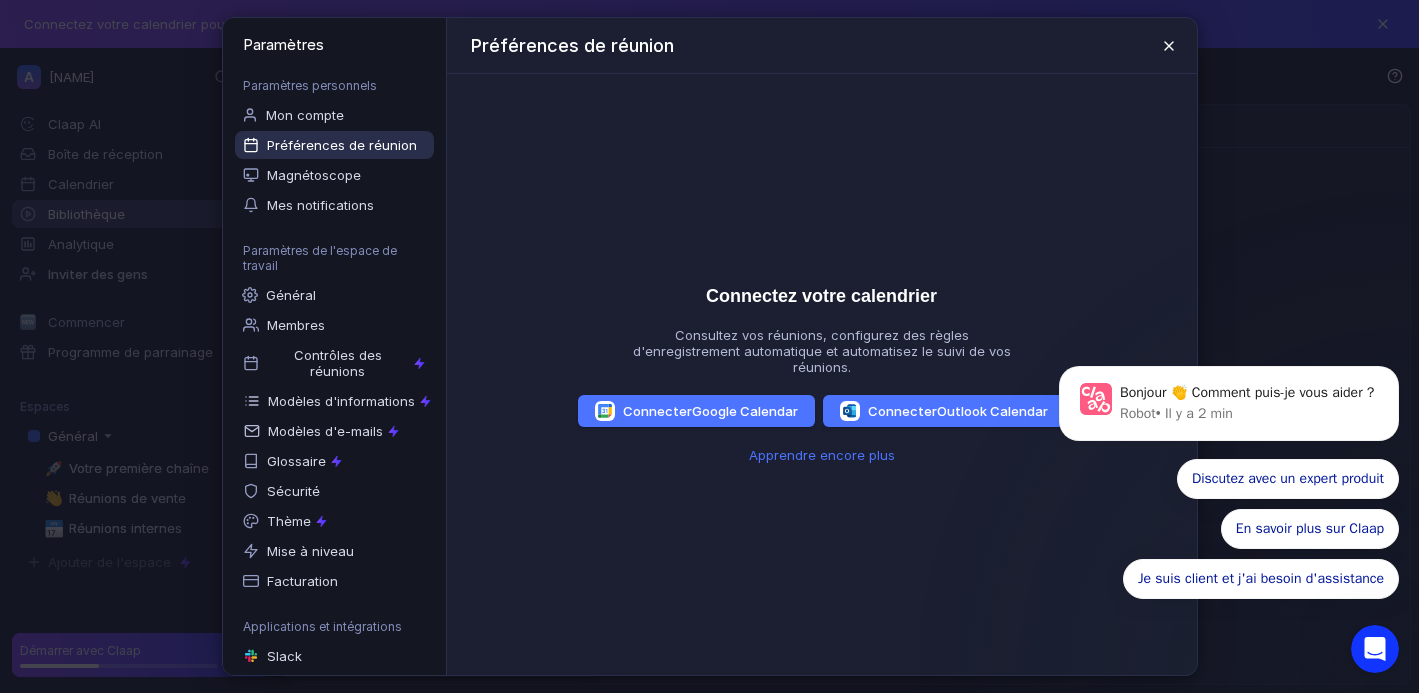 click at bounding box center [1169, 46] 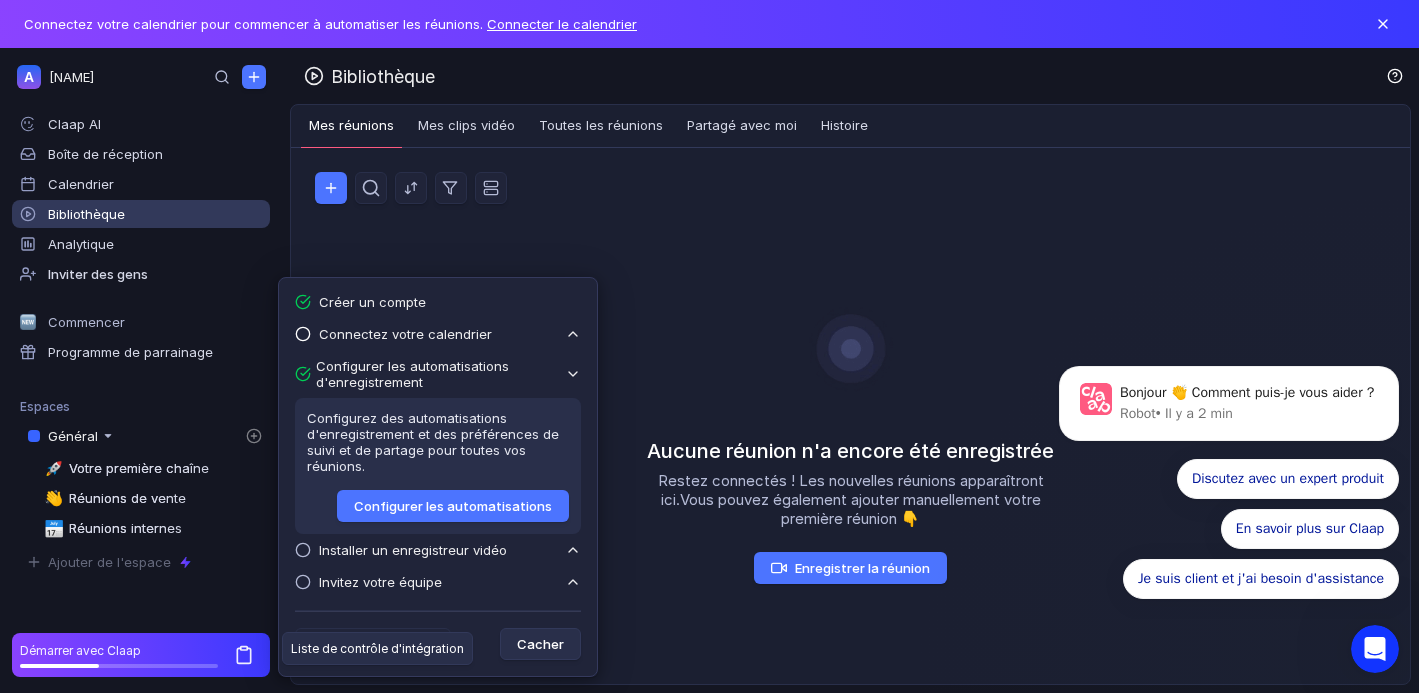 click on "Installer un enregistreur vidéo" at bounding box center (405, 334) 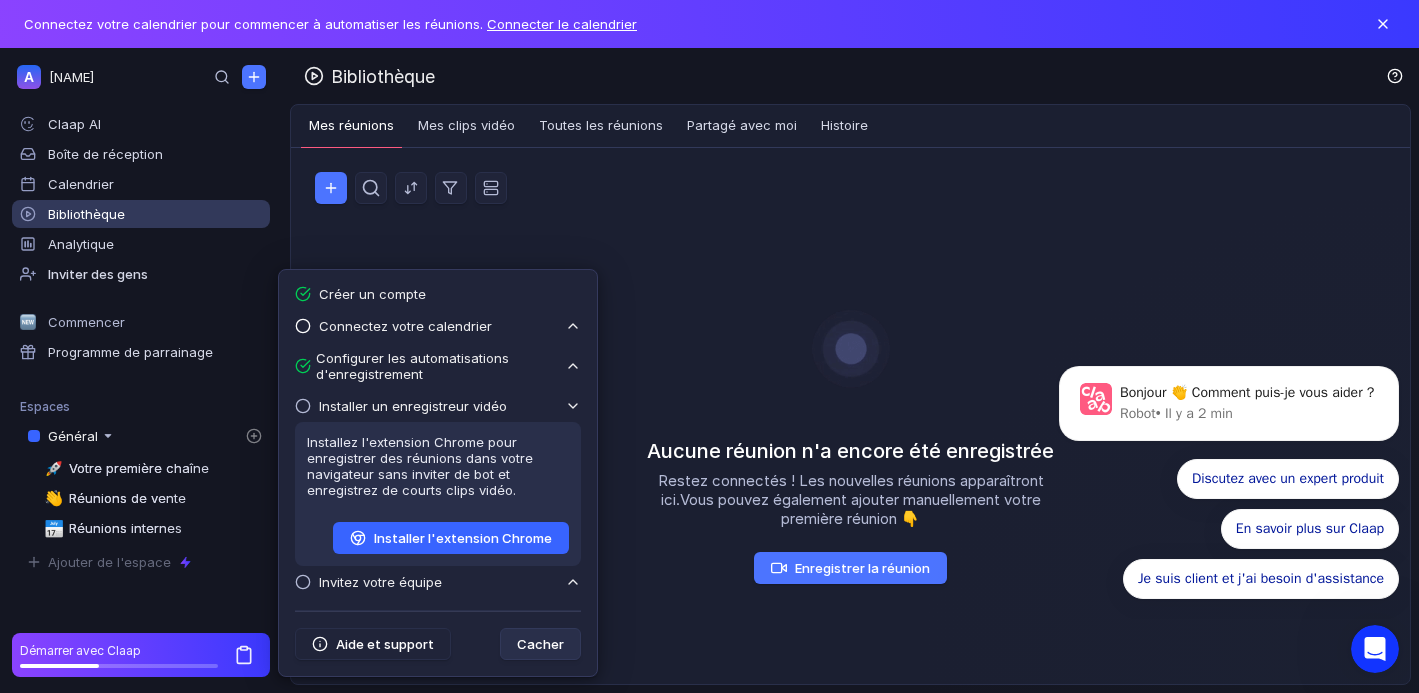 click on "Installer l'extension Chrome" at bounding box center [463, 539] 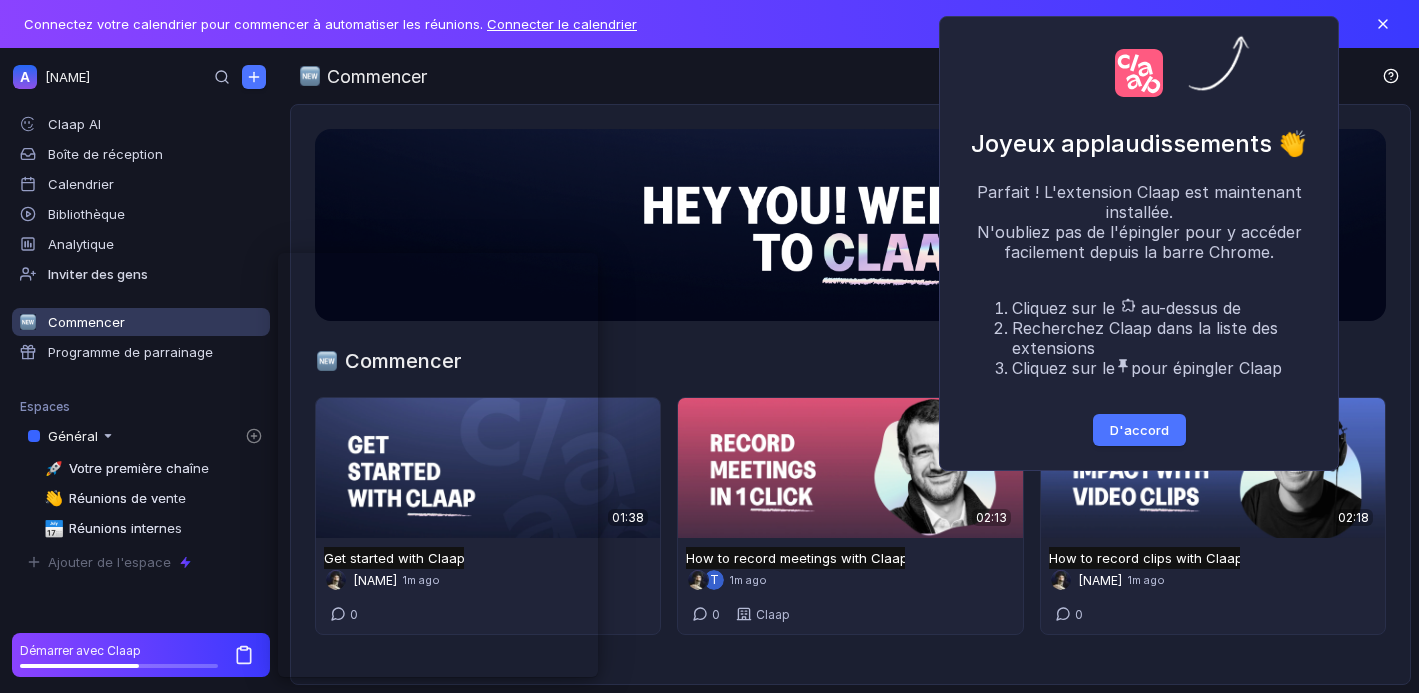 scroll, scrollTop: 0, scrollLeft: 0, axis: both 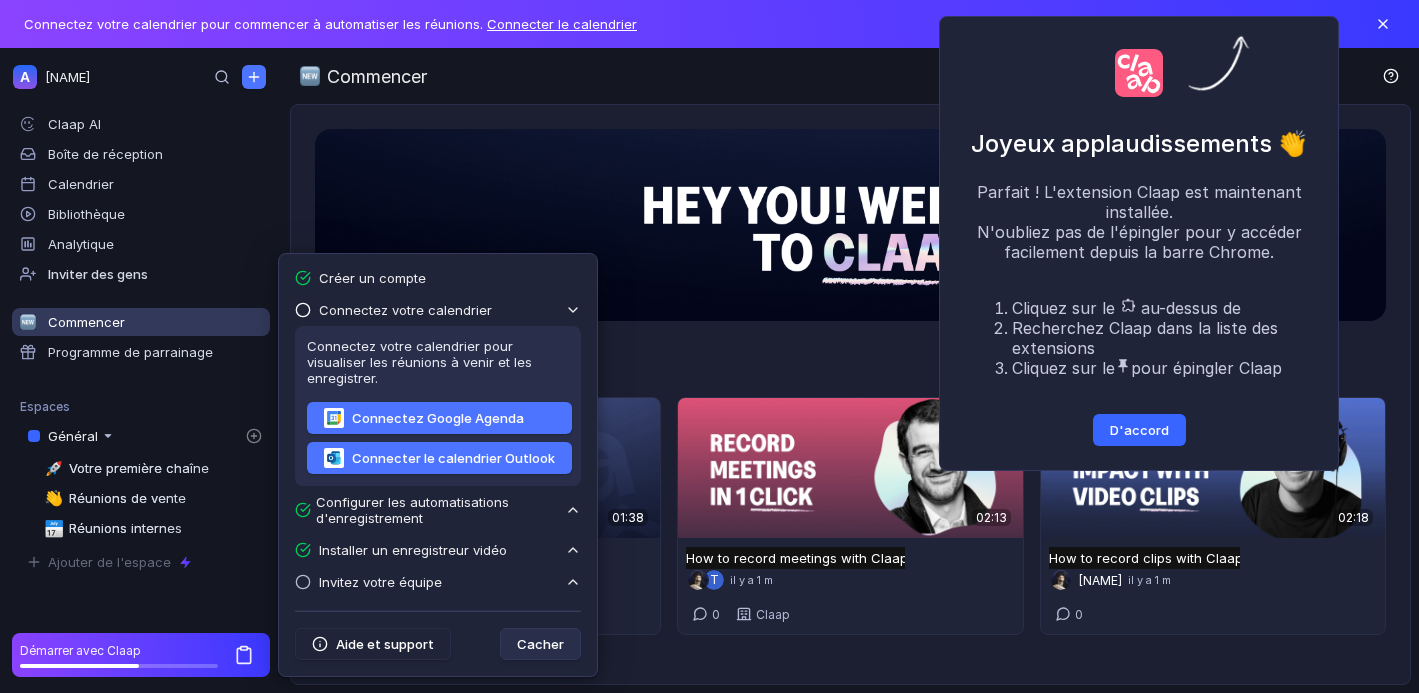 click on "D'accord" at bounding box center [1139, 431] 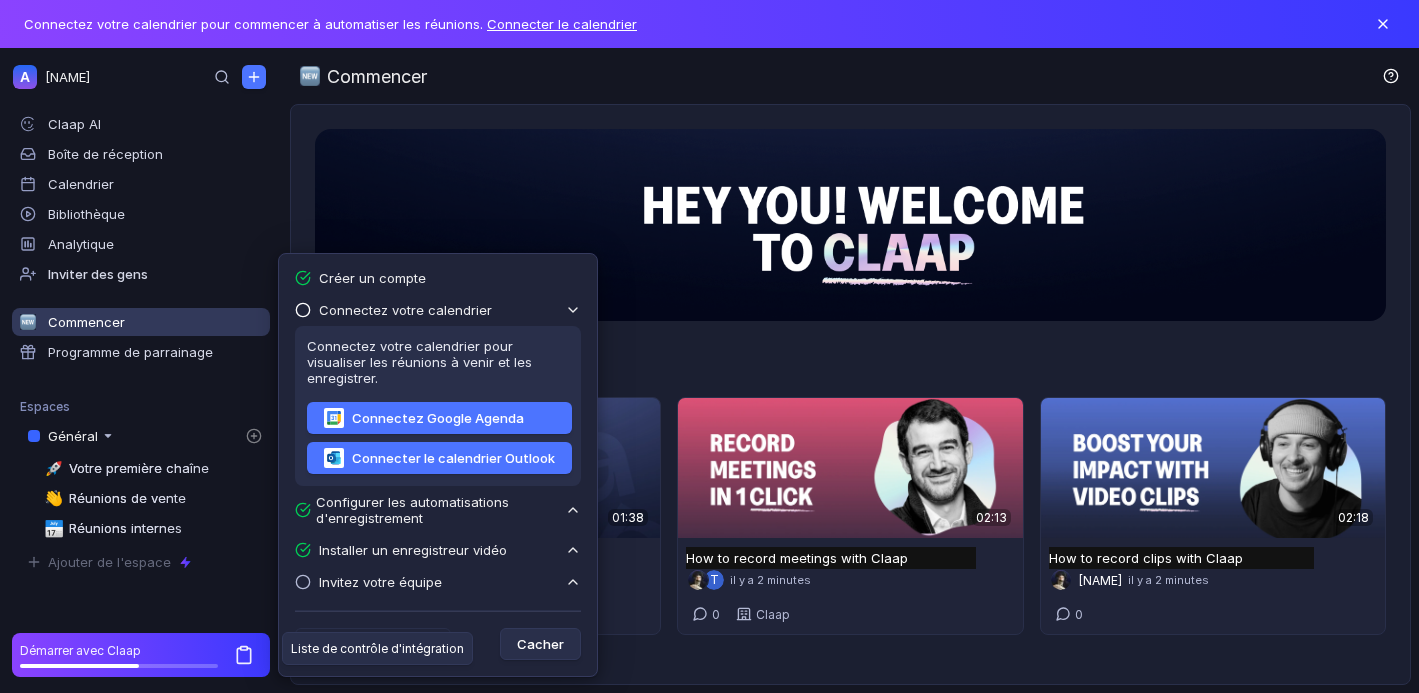 click on "Invitez votre équipe" at bounding box center [438, 310] 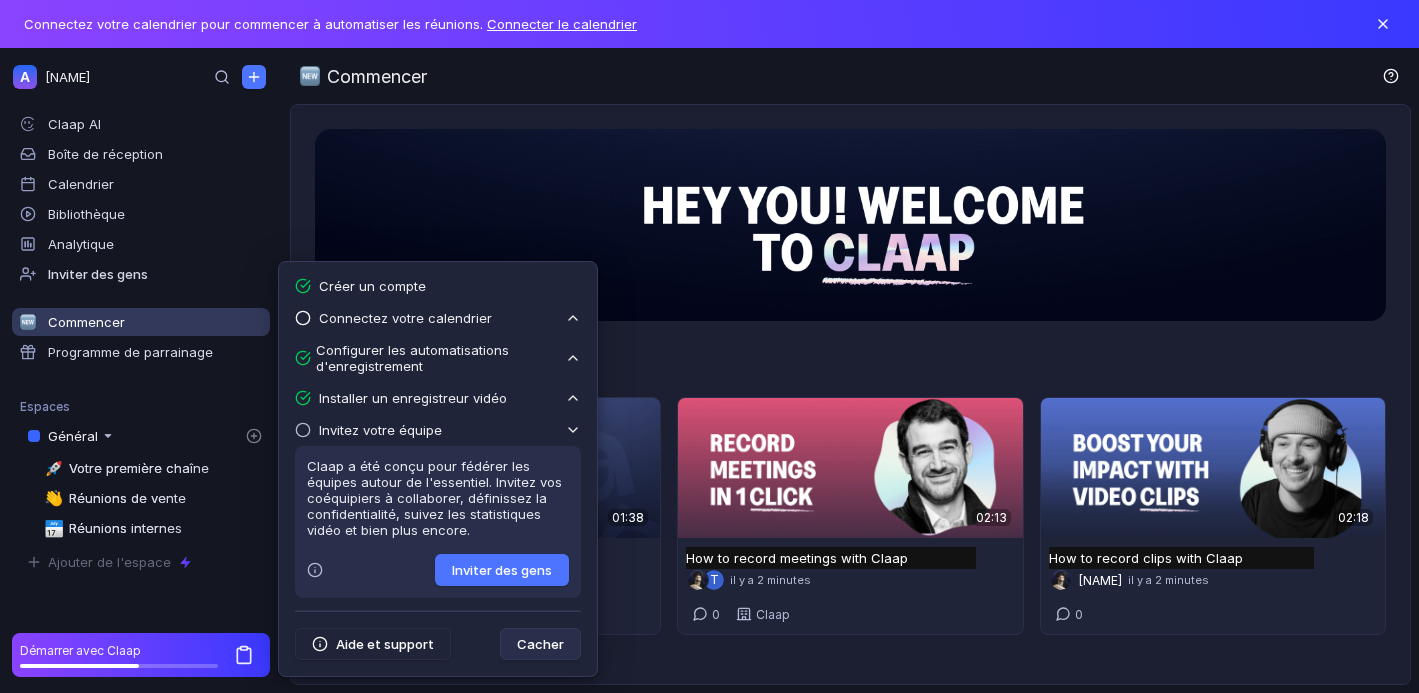 click on "Commencer 01:38 Get started with Claap Démarrer avec Claap Sans titre Ken Bleacher il y a 2 minutes 0 02:13 How to record meetings with Claap Comment enregistrer des réunions avec Claap Sans titre T il y a 2 minutes 0 Claap 02:18 How to record clips with Claap Comment enregistrer des clips avec Claap Sans titre Ken Bleacher il y a 2 minutes 0" at bounding box center [850, 394] 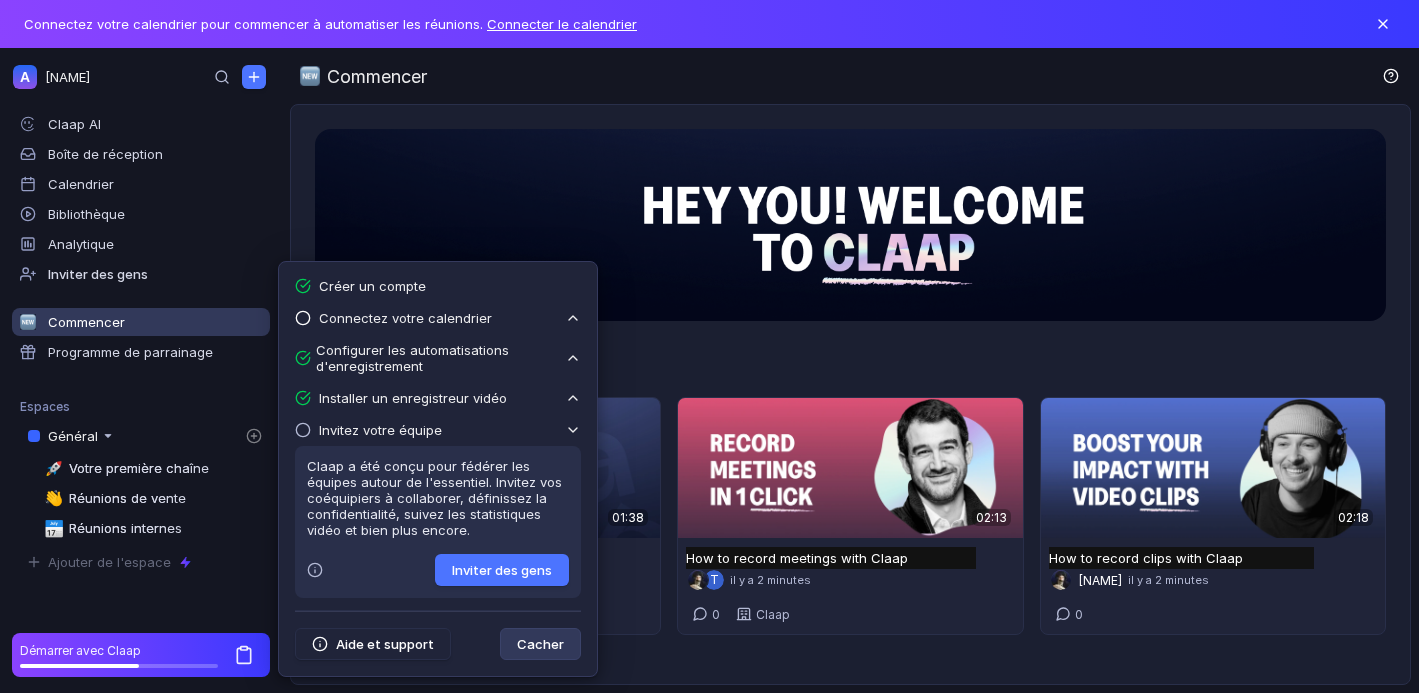 click on "Cacher" at bounding box center (540, 644) 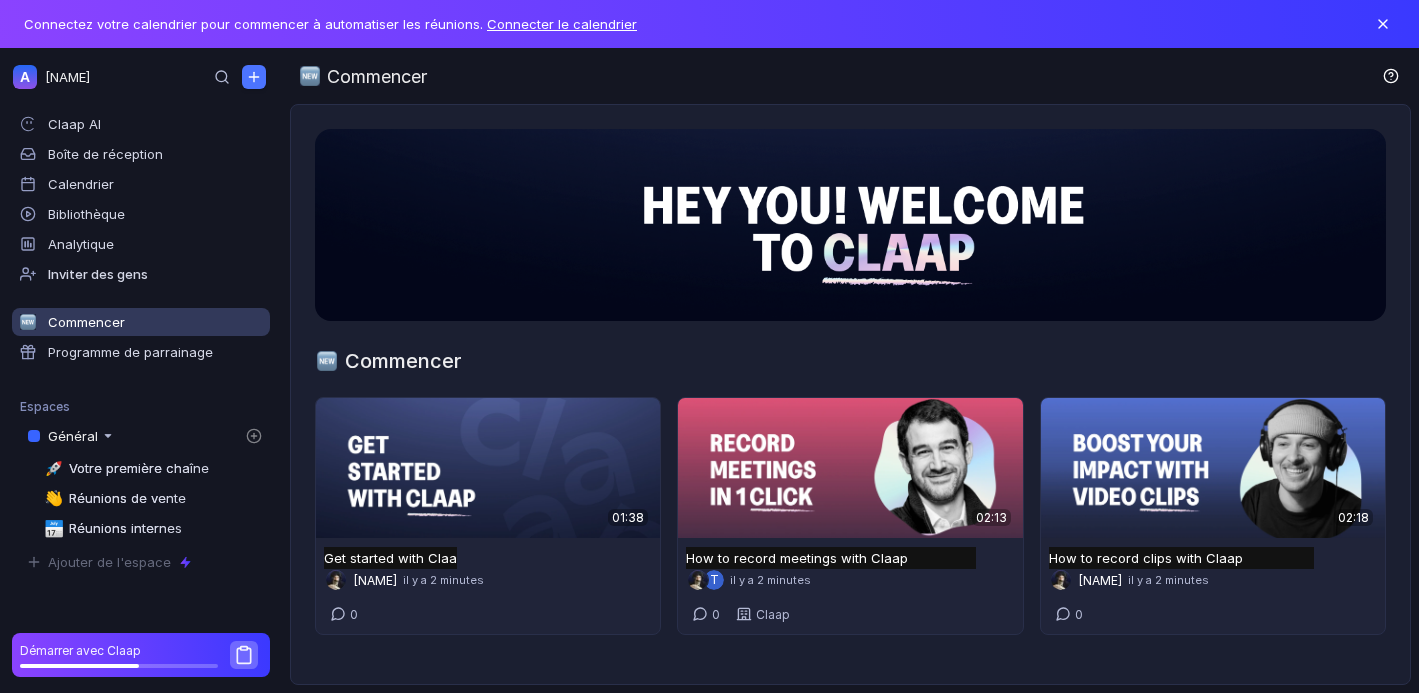 click on "Démarrer avec Claap" at bounding box center [119, 650] 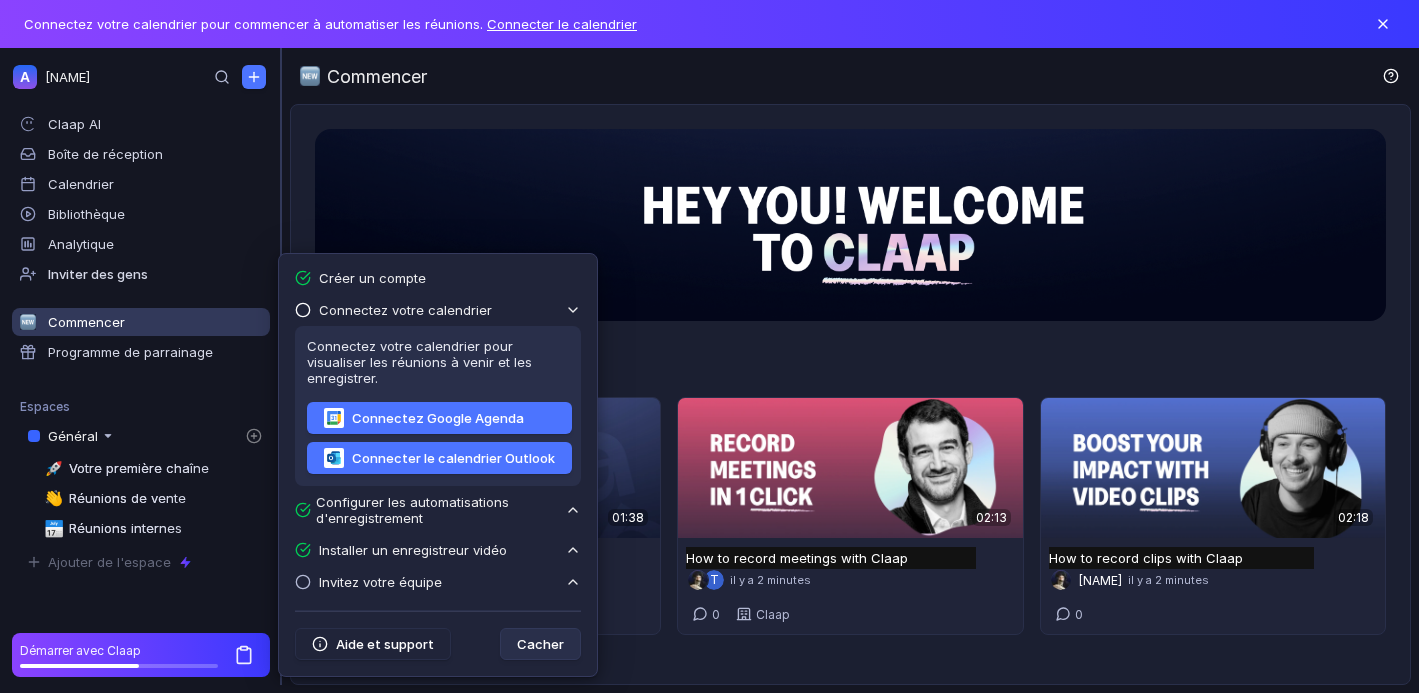 click at bounding box center [281, 366] 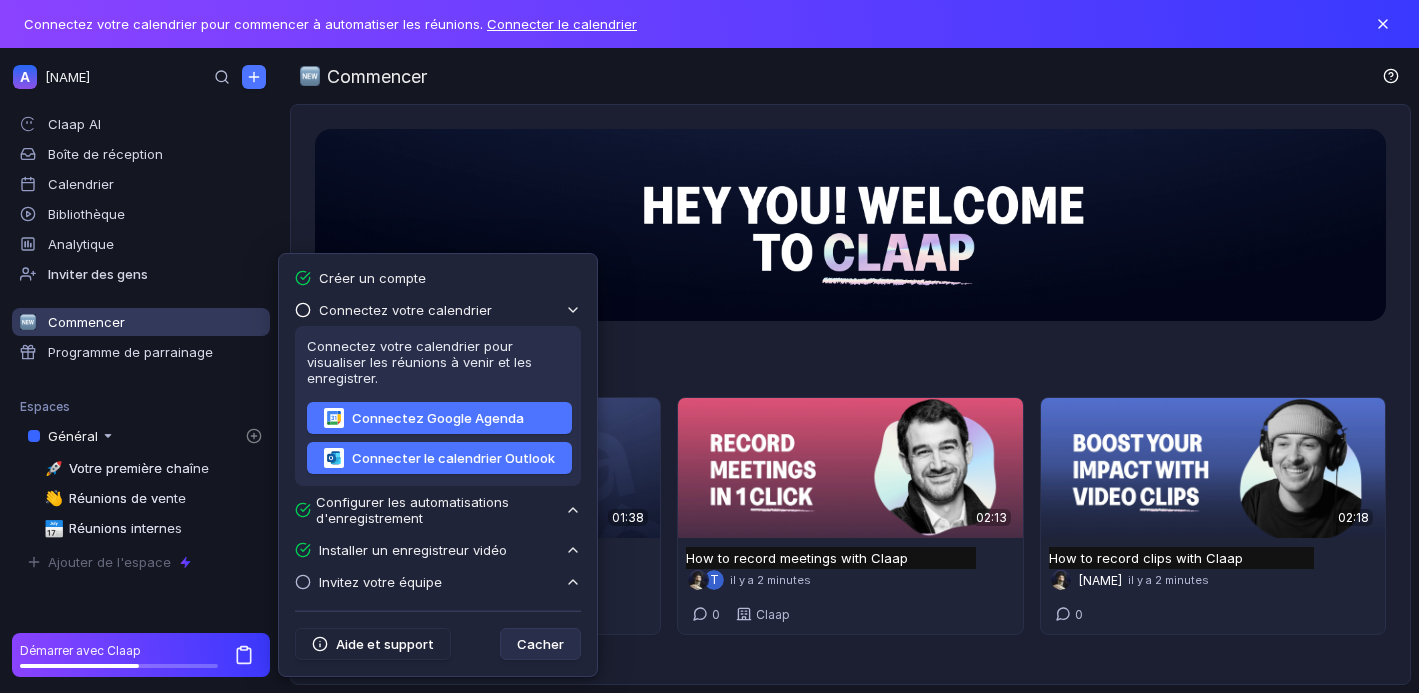 click on "Commencer" at bounding box center [854, 76] 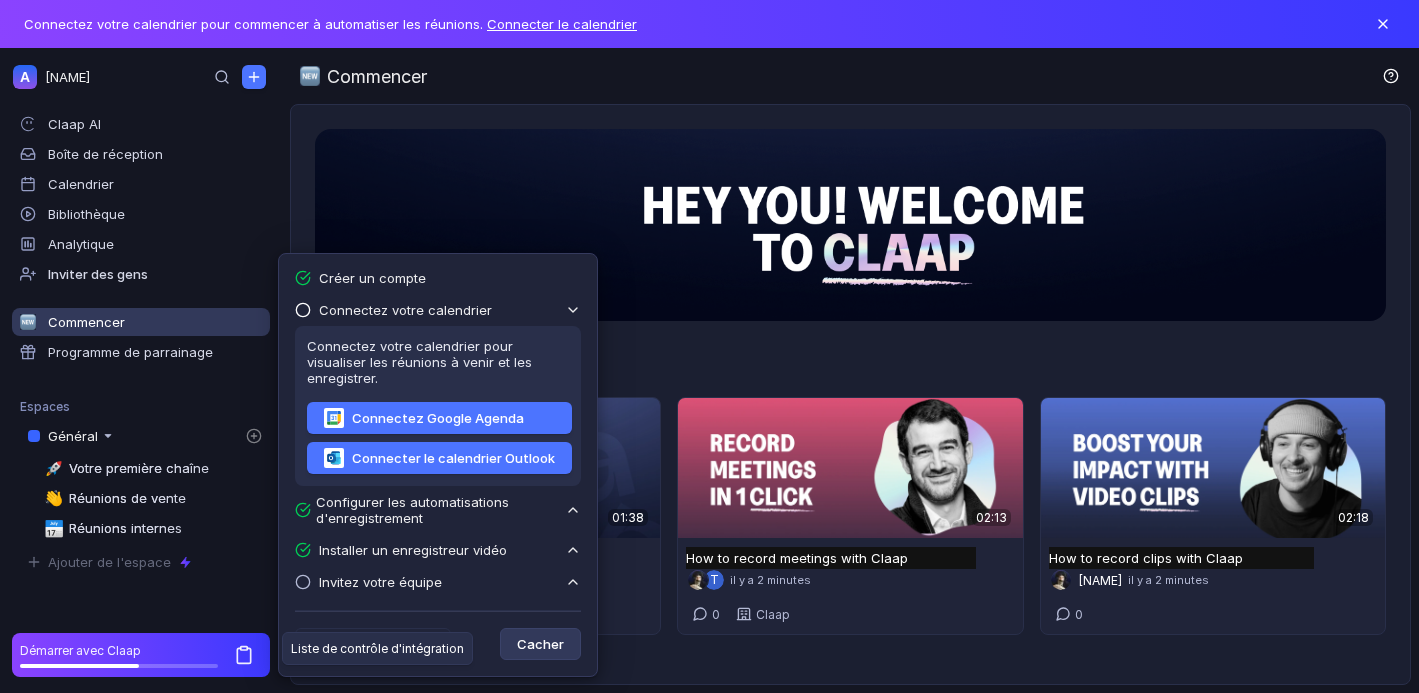 click on "Cacher" at bounding box center [540, 645] 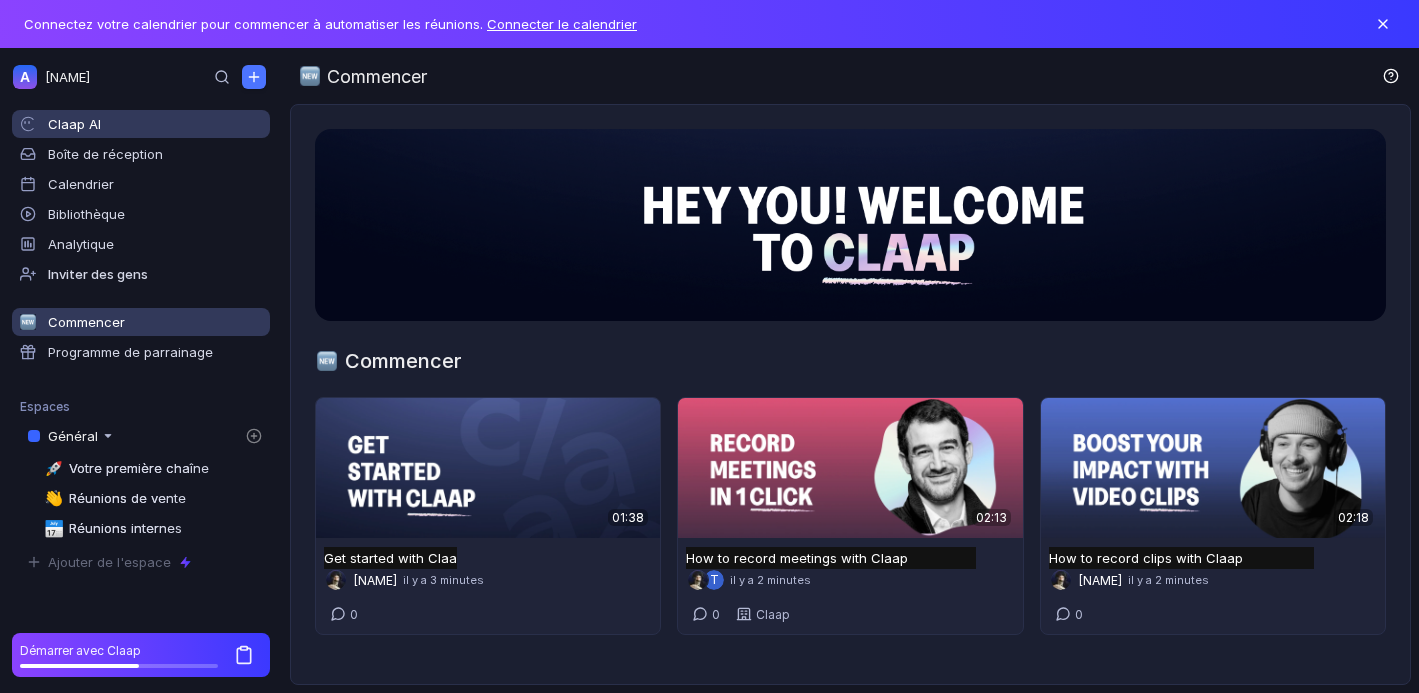 click on "Claap AI" at bounding box center [141, 124] 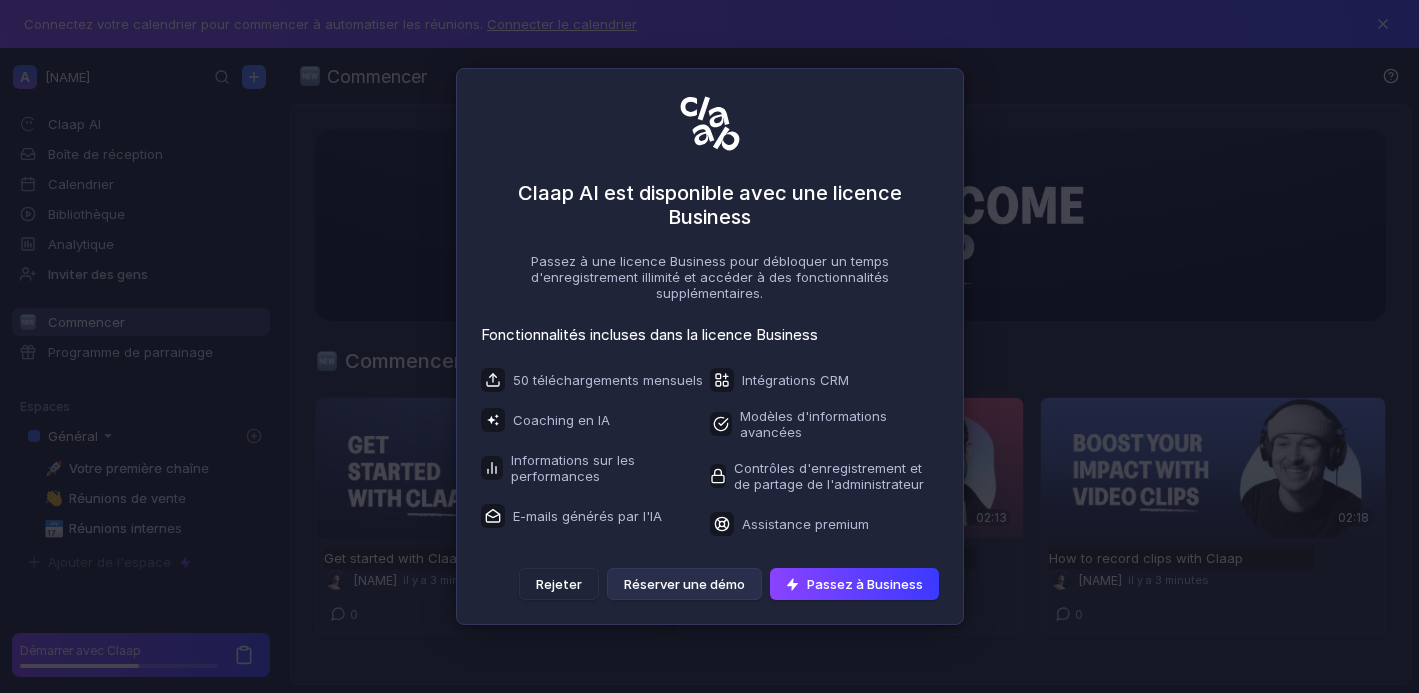 click on "Claap AI est disponible avec une licence Business Passez à une licence Business pour débloquer un temps d'enregistrement illimité et accéder à des fonctionnalités supplémentaires. Fonctionnalités incluses dans la licence Business 50 téléchargements mensuels Coaching en IA Informations sur les performances E-mails générés par l'IA Intégrations CRM Modèles d'informations avancées Contrôles d'enregistrement et de partage de l'administrateur Assistance premium Rejeter Réserver une démo Passez à Business" at bounding box center [709, 346] 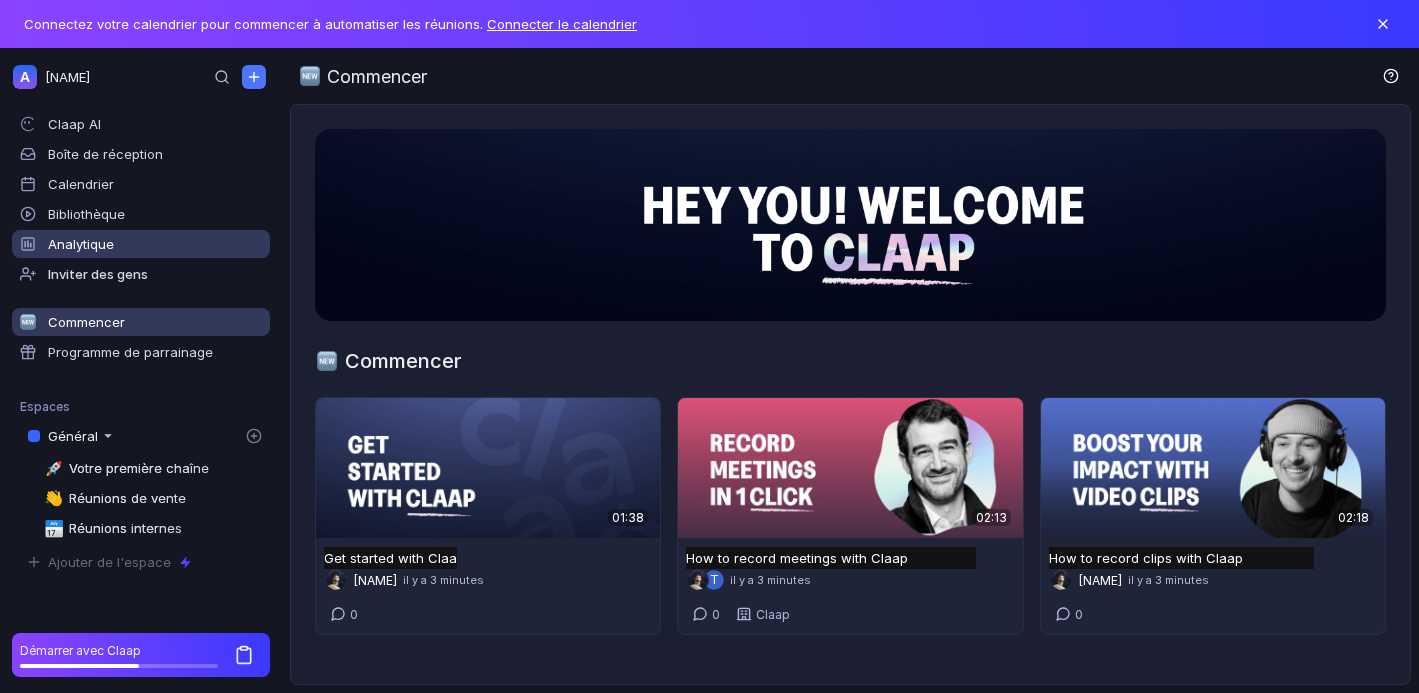 click on "Analytique" at bounding box center (141, 244) 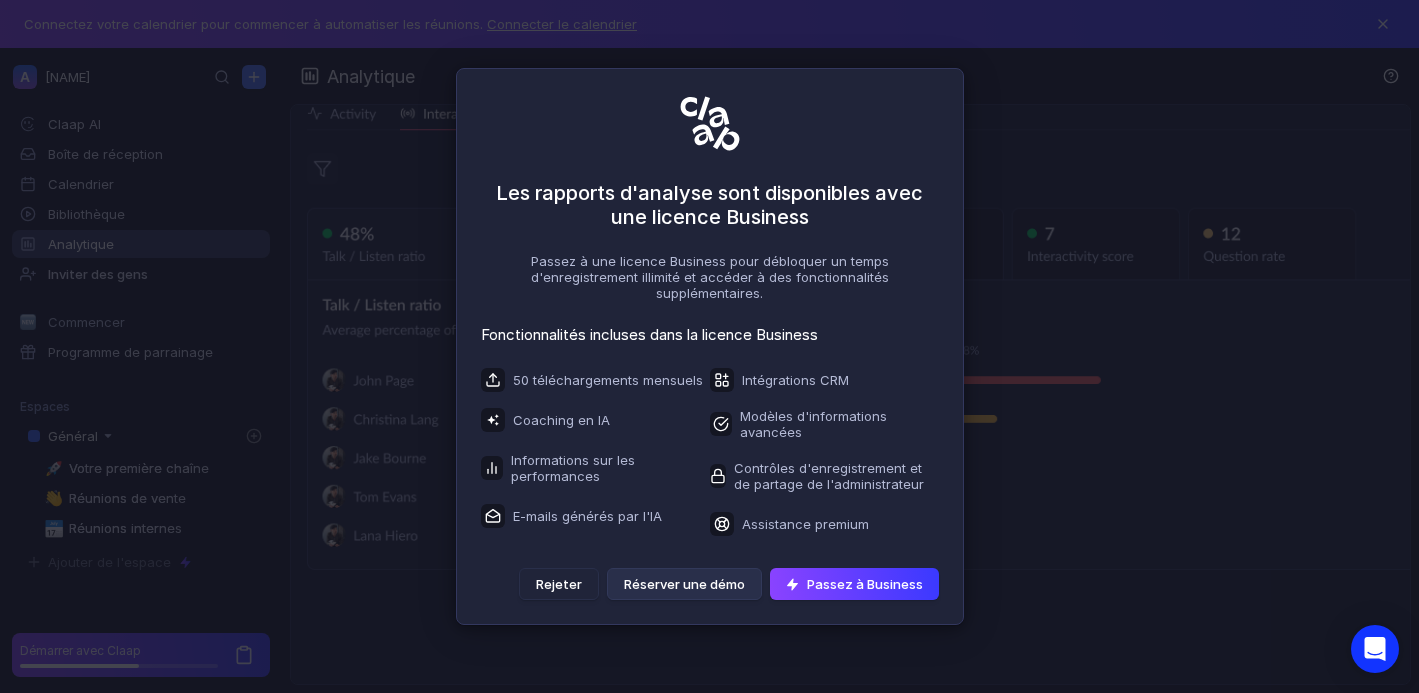click on "Les rapports d'analyse sont disponibles avec une licence Business Passez à une licence Business pour débloquer un temps d'enregistrement illimité et accéder à des fonctionnalités supplémentaires. Fonctionnalités incluses dans la licence Business 50 téléchargements mensuels Coaching en IA Informations sur les performances E-mails générés par l'IA Intégrations CRM Modèles d'informations avancées Contrôles d'enregistrement et de partage de l'administrateur Assistance premium Rejeter Réserver une démo Passez à Business" at bounding box center [709, 346] 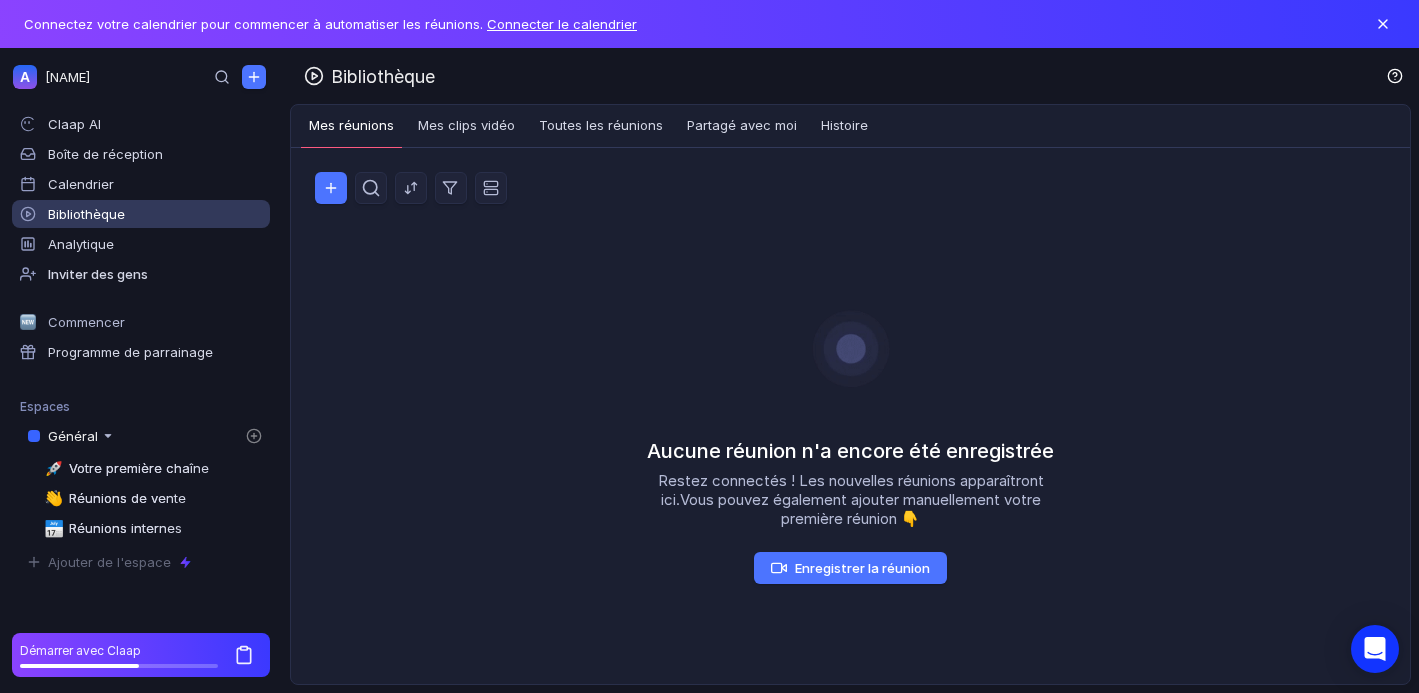 click on "Aucune réunion n'a encore été enregistrée Restez connectés ! Les nouvelles réunions apparaîtront ici.  Vous pouvez également ajouter manuellement votre première réunion 👇 Enregistrer la réunion" at bounding box center (850, 456) 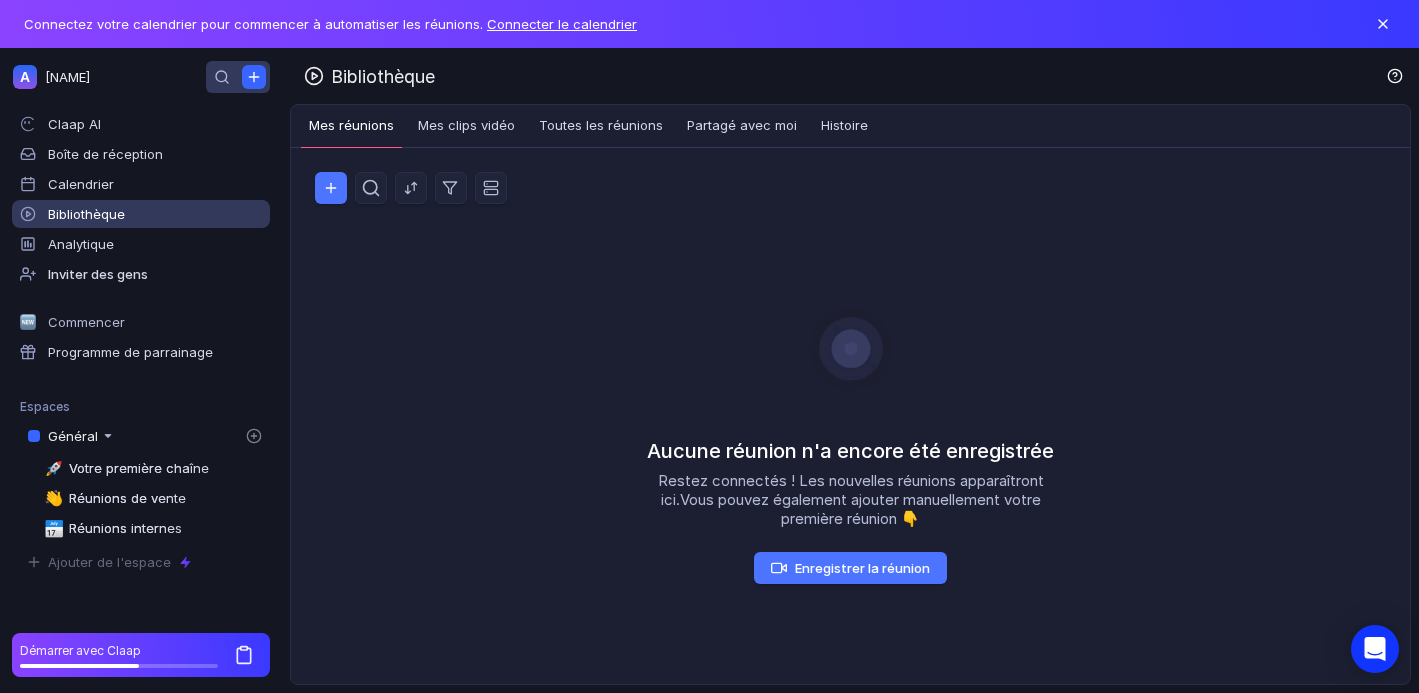 click at bounding box center [254, 77] 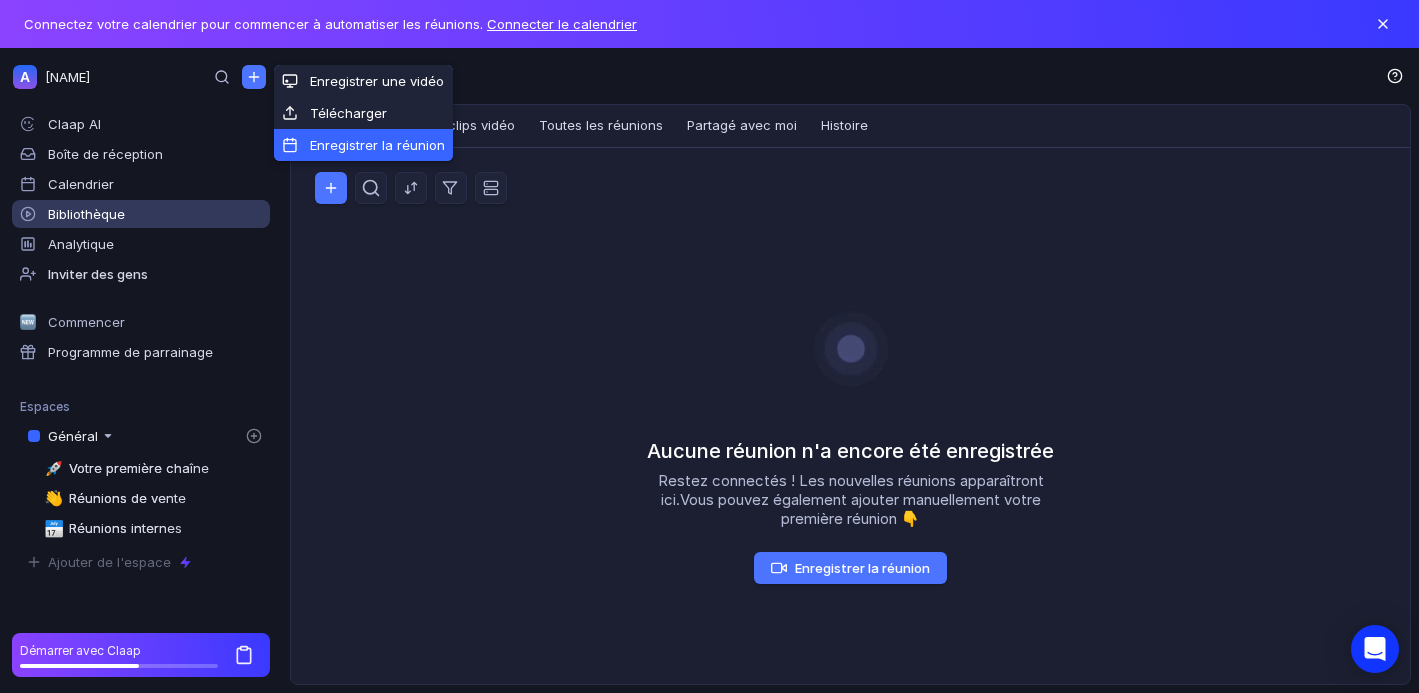 click on "Enregistrer la réunion" at bounding box center [363, 145] 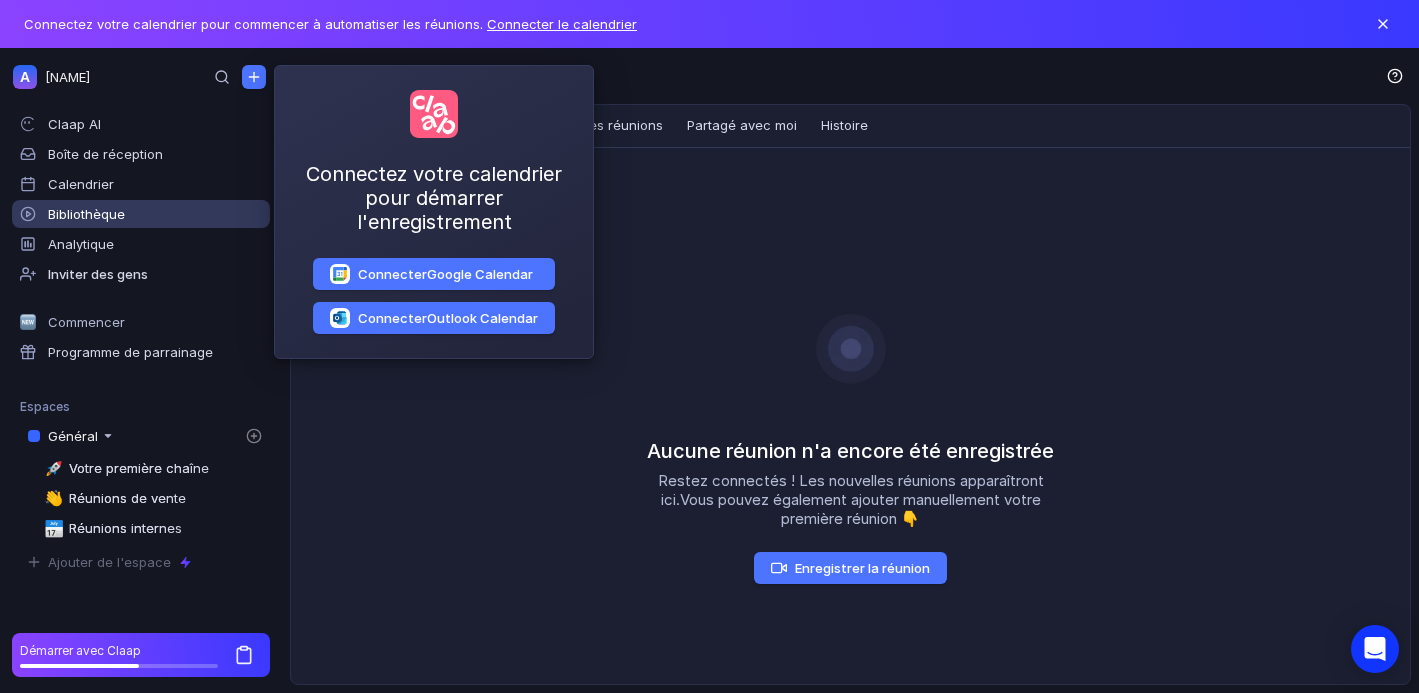 click on "Aucune réunion n'a encore été enregistrée Restez connectés ! Les nouvelles réunions apparaîtront ici.  Vous pouvez également ajouter manuellement votre première réunion 👇 Enregistrer la réunion" at bounding box center (850, 456) 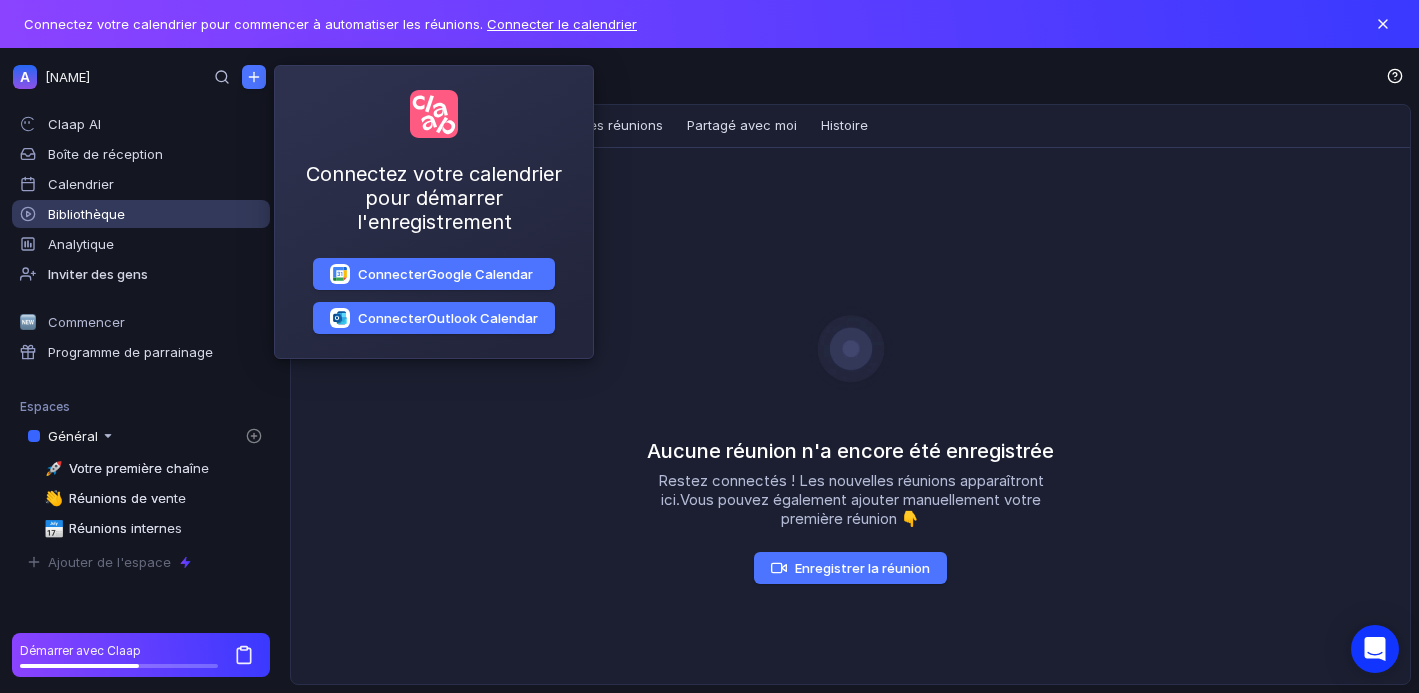 click on "Aucune réunion n'a encore été enregistrée Restez connectés ! Les nouvelles réunions apparaîtront ici.  Vous pouvez également ajouter manuellement votre première réunion 👇 Enregistrer la réunion" at bounding box center (851, 428) 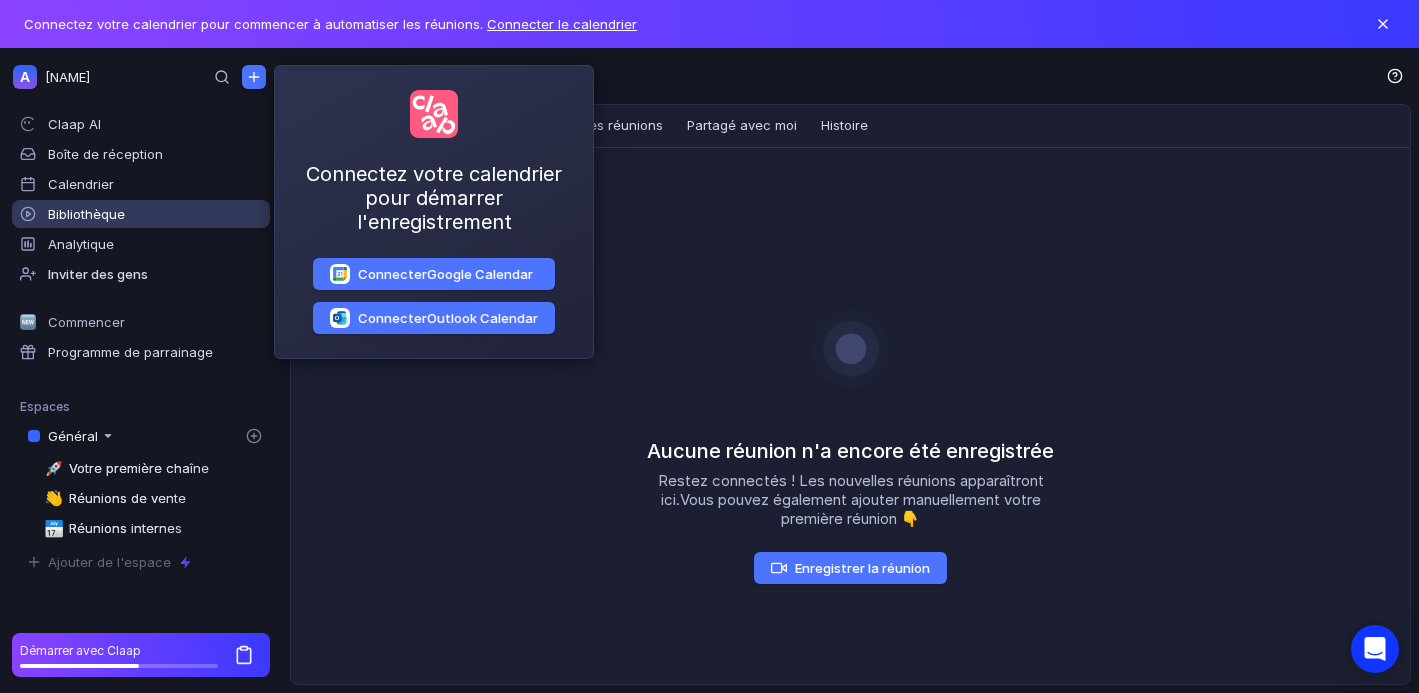 click on "Connectez votre calendrier pour démarrer l'enregistrement" at bounding box center [434, 198] 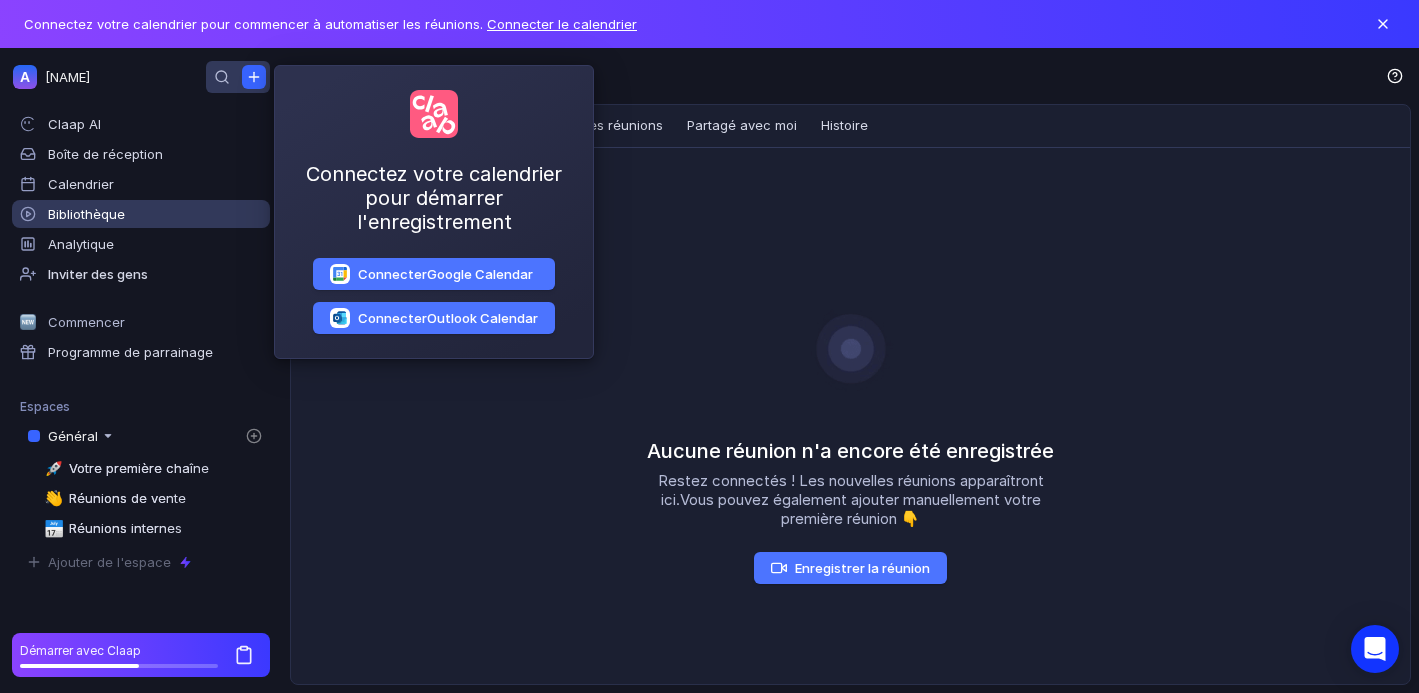 click at bounding box center [254, 77] 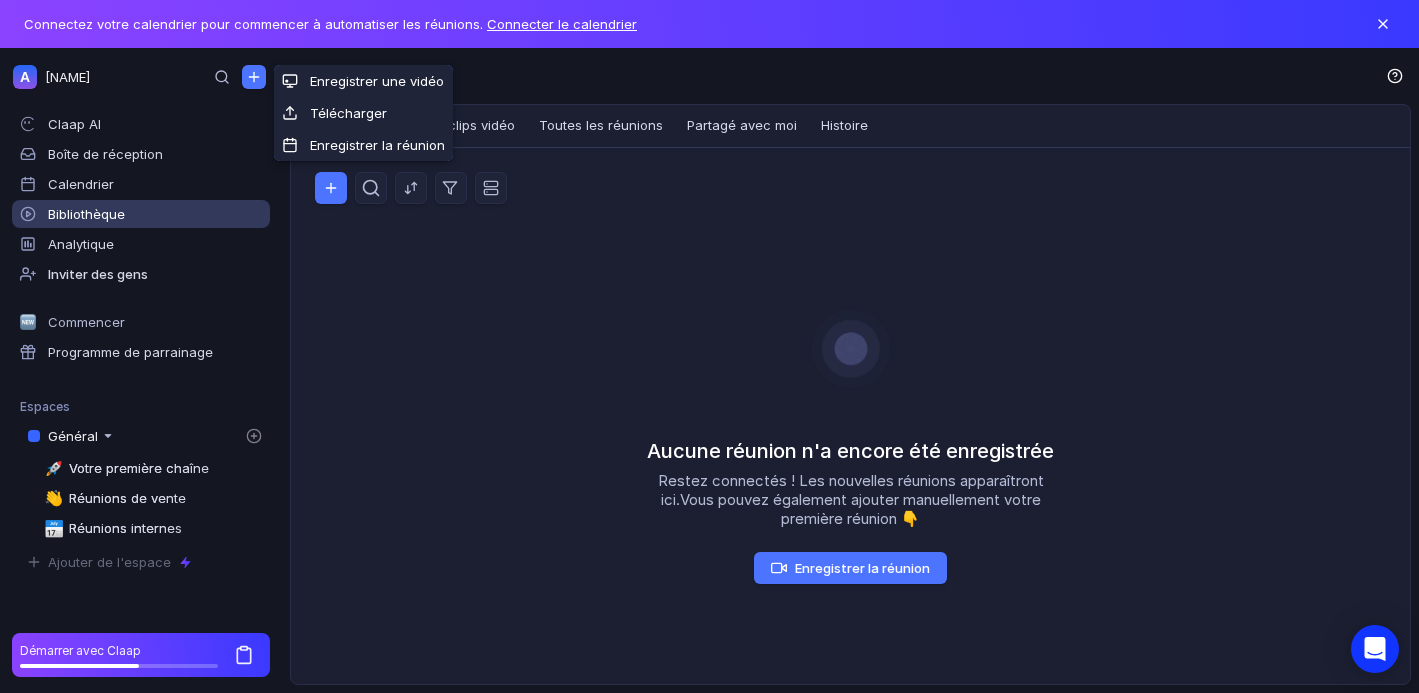 click on "Aucune réunion n'a encore été enregistrée Restez connectés ! Les nouvelles réunions apparaîtront ici.  Vous pouvez également ajouter manuellement votre première réunion 👇 Enregistrer la réunion" at bounding box center (850, 456) 